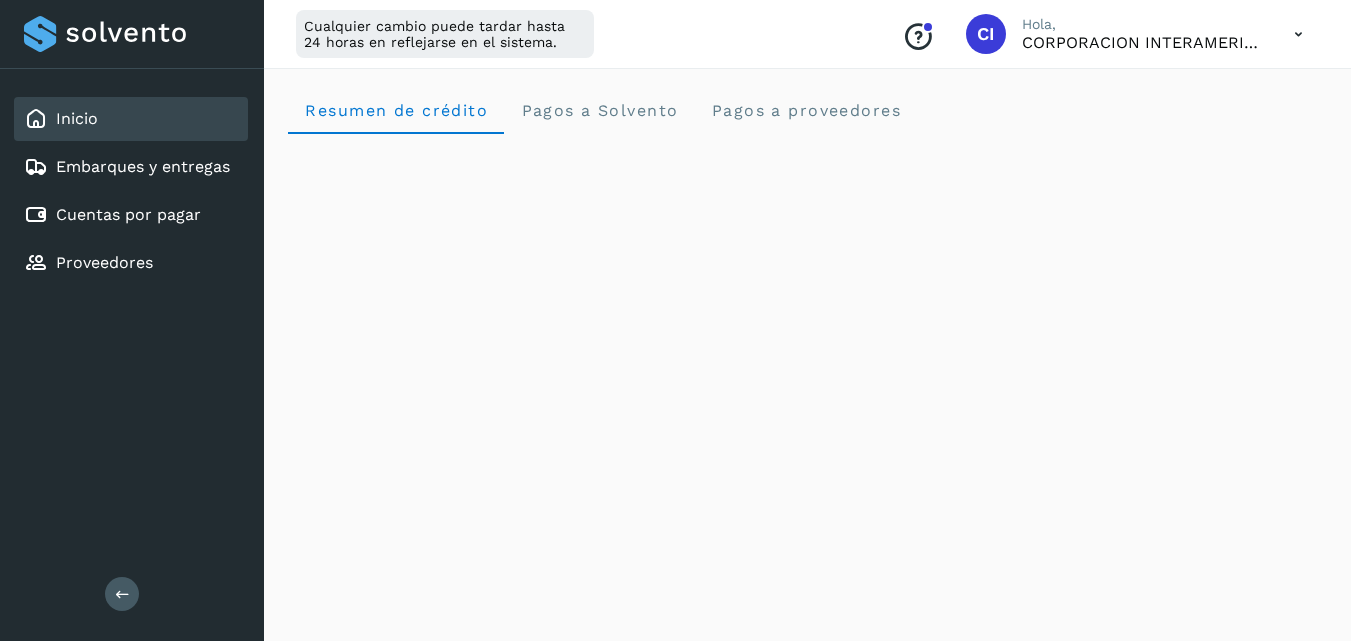 scroll, scrollTop: 0, scrollLeft: 0, axis: both 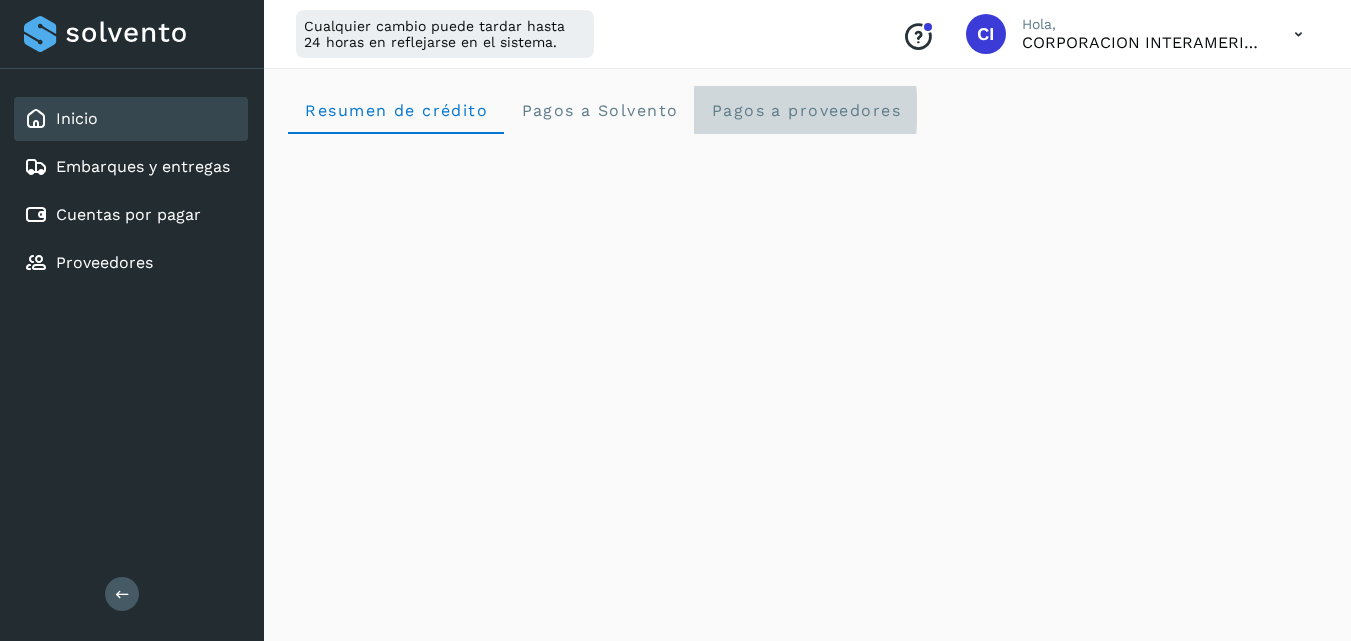 click on "Pagos a proveedores" 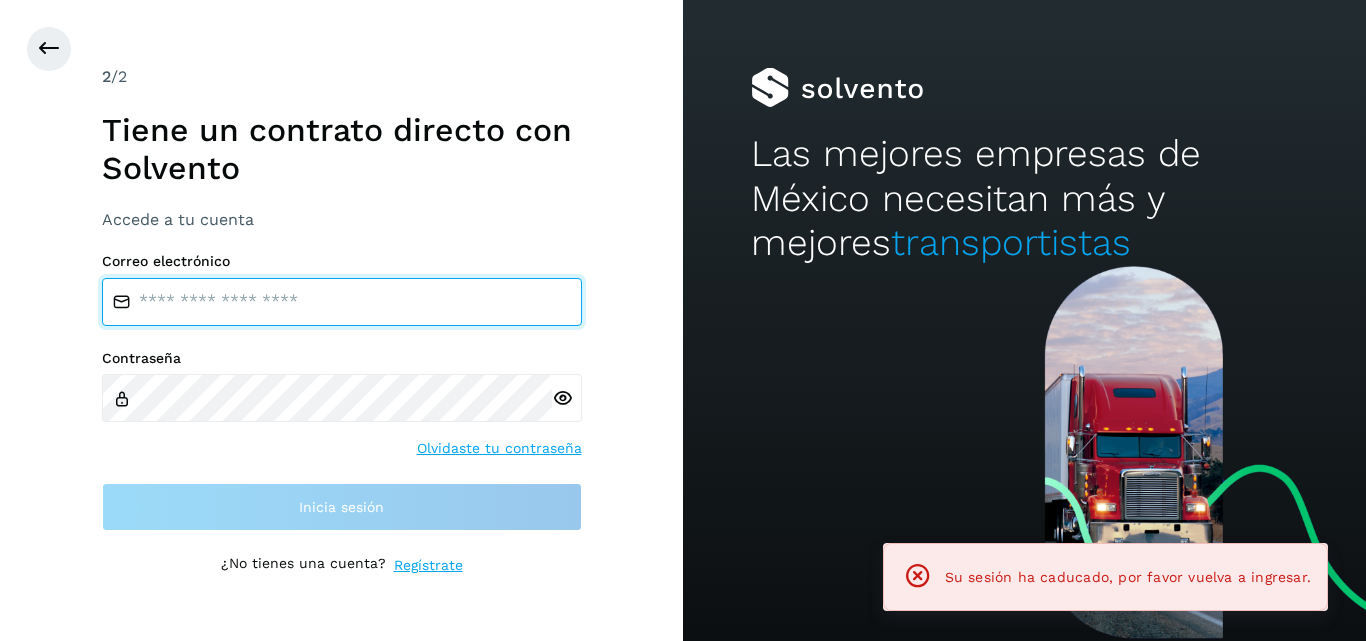 click at bounding box center [342, 302] 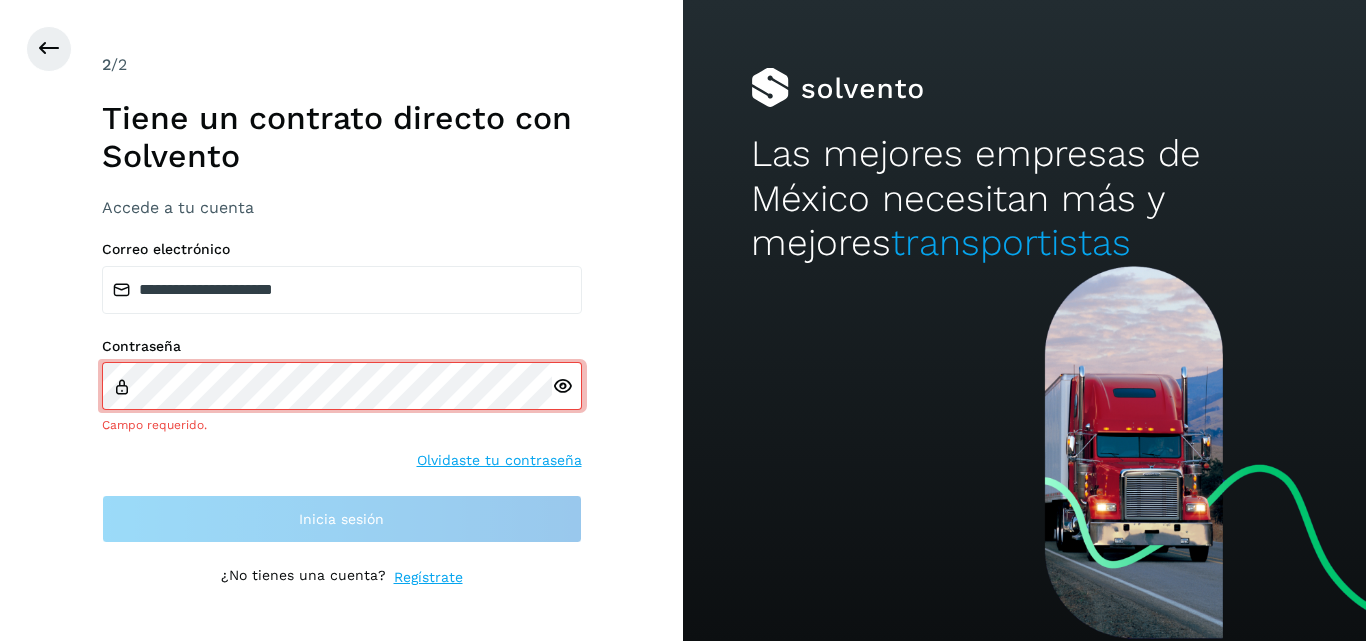 click at bounding box center (562, 386) 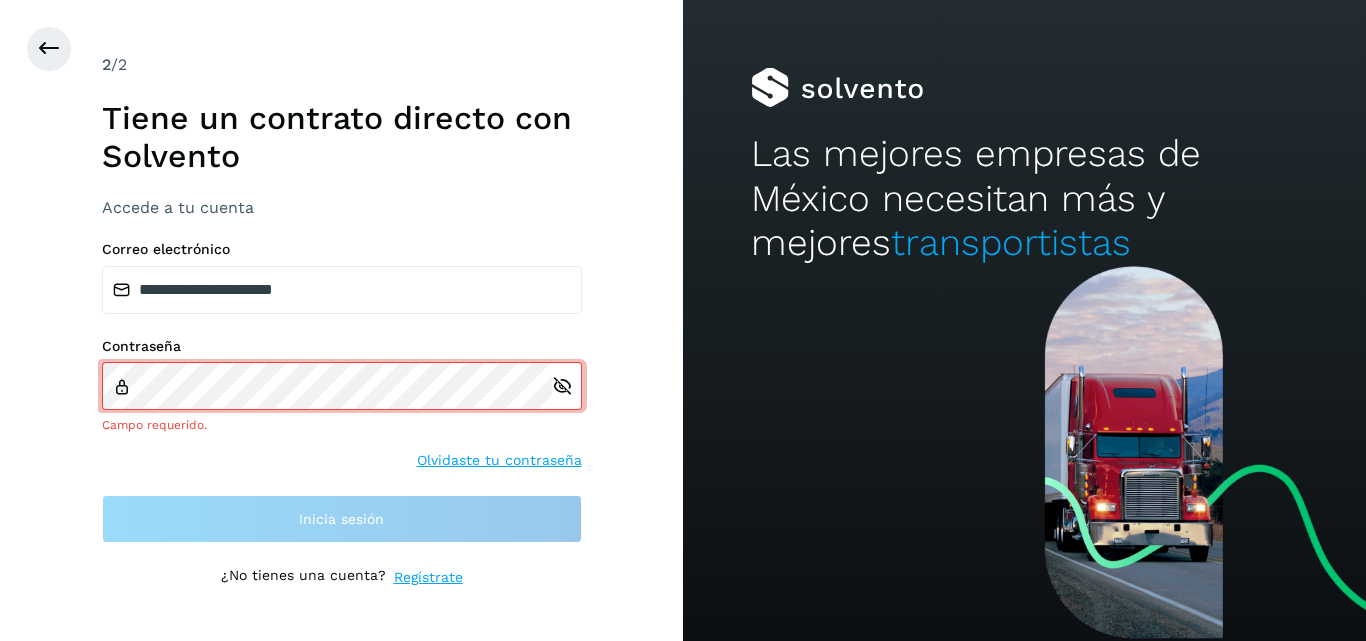 click at bounding box center (562, 386) 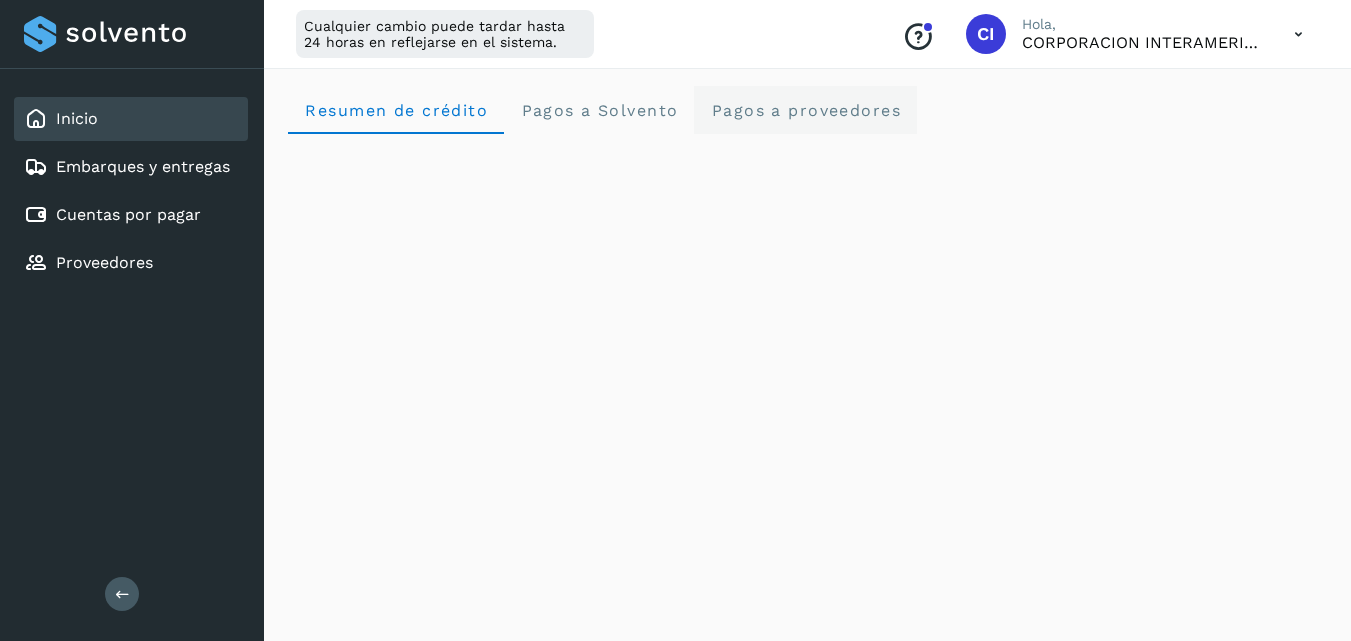 click on "Pagos a proveedores" 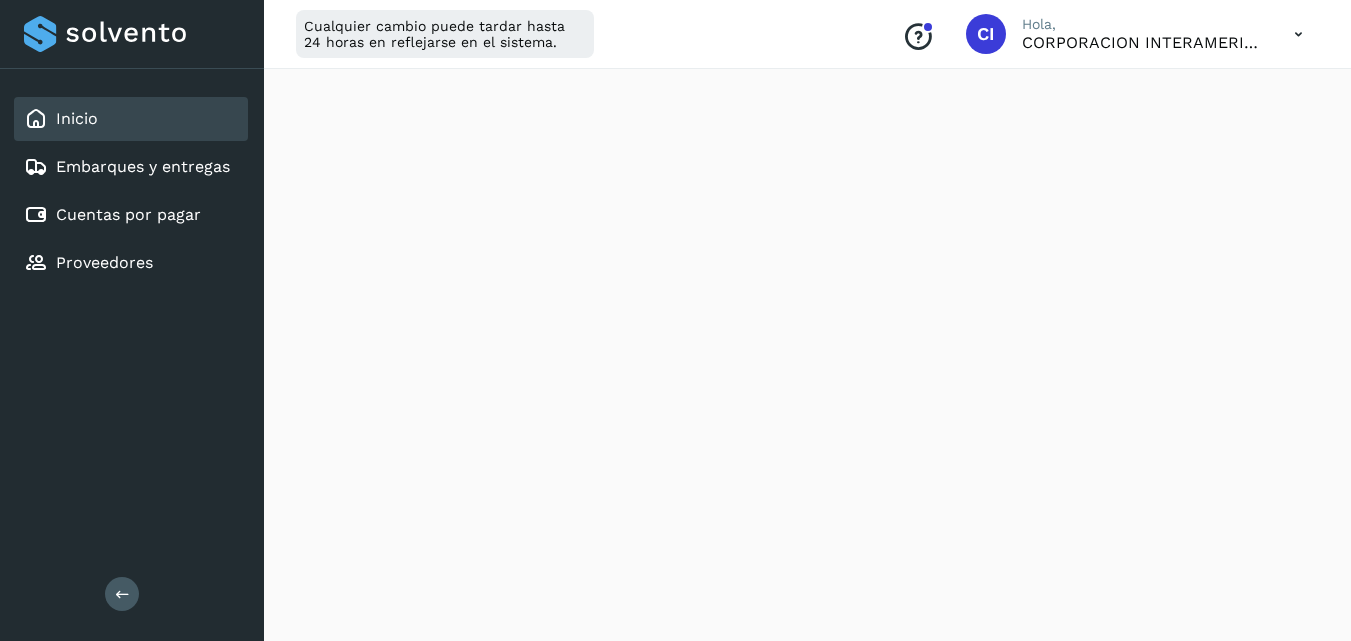 scroll, scrollTop: 0, scrollLeft: 0, axis: both 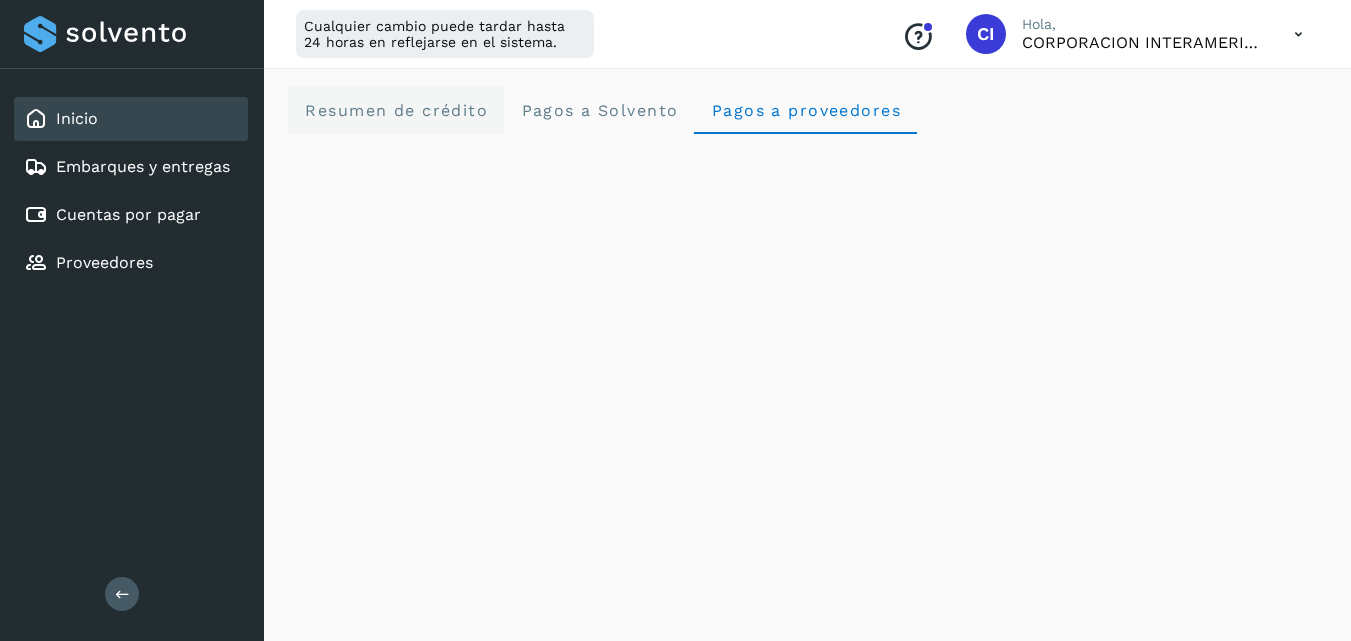 click on "Resumen de crédito" 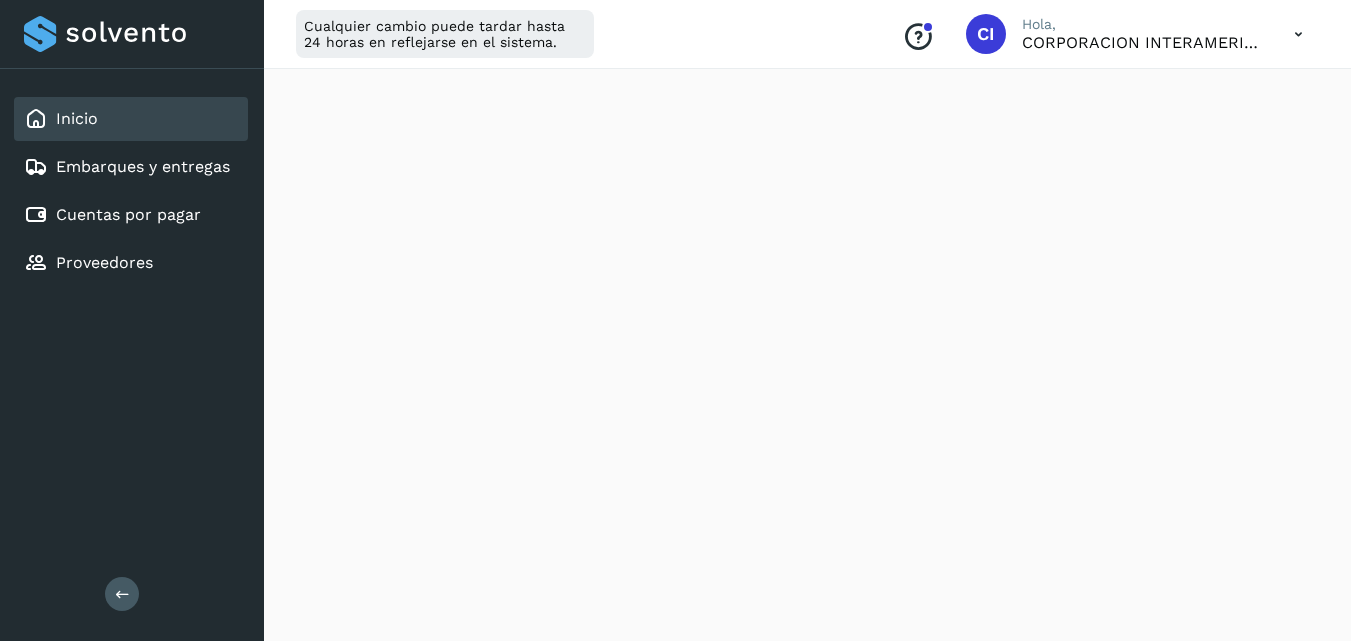 scroll, scrollTop: 596, scrollLeft: 0, axis: vertical 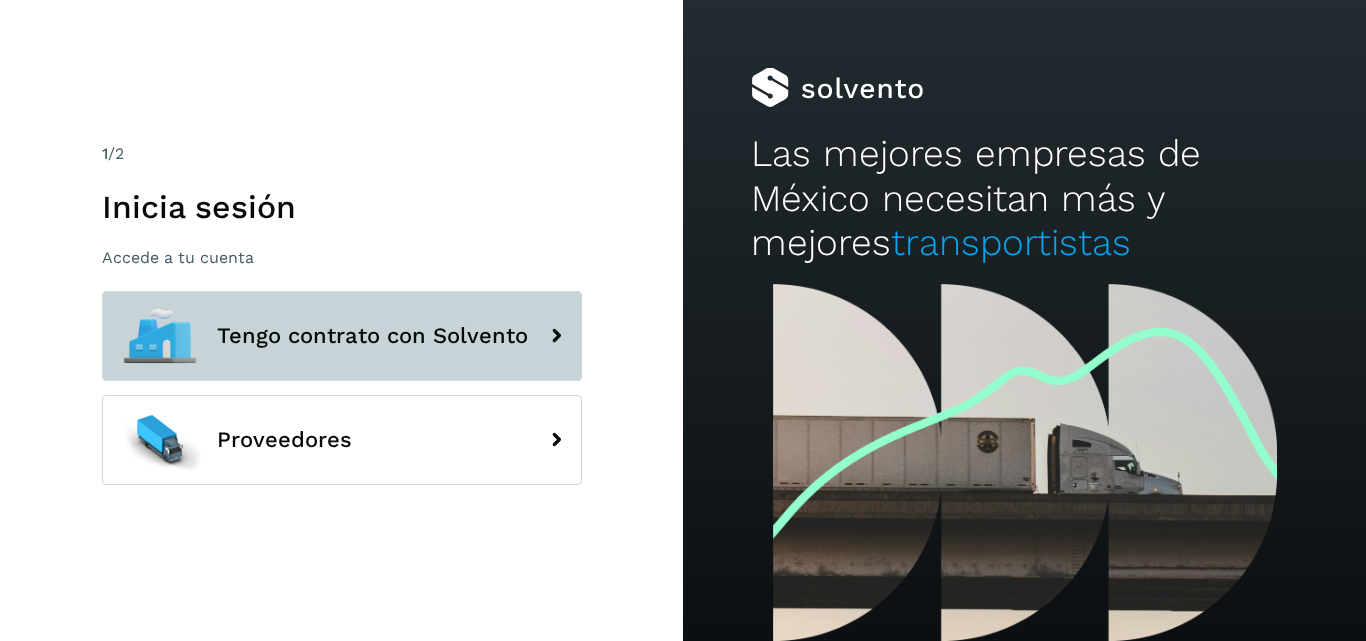 click on "Tengo contrato con Solvento" at bounding box center [342, 336] 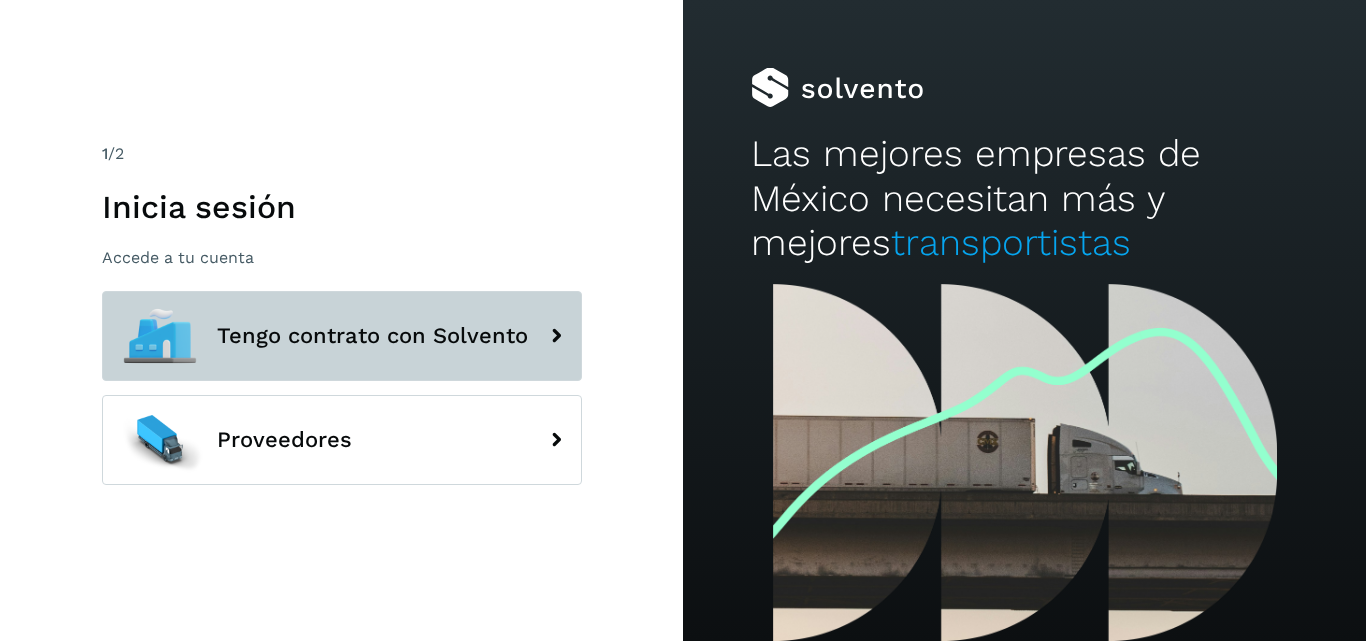 click on "Tengo contrato con Solvento" at bounding box center (342, 336) 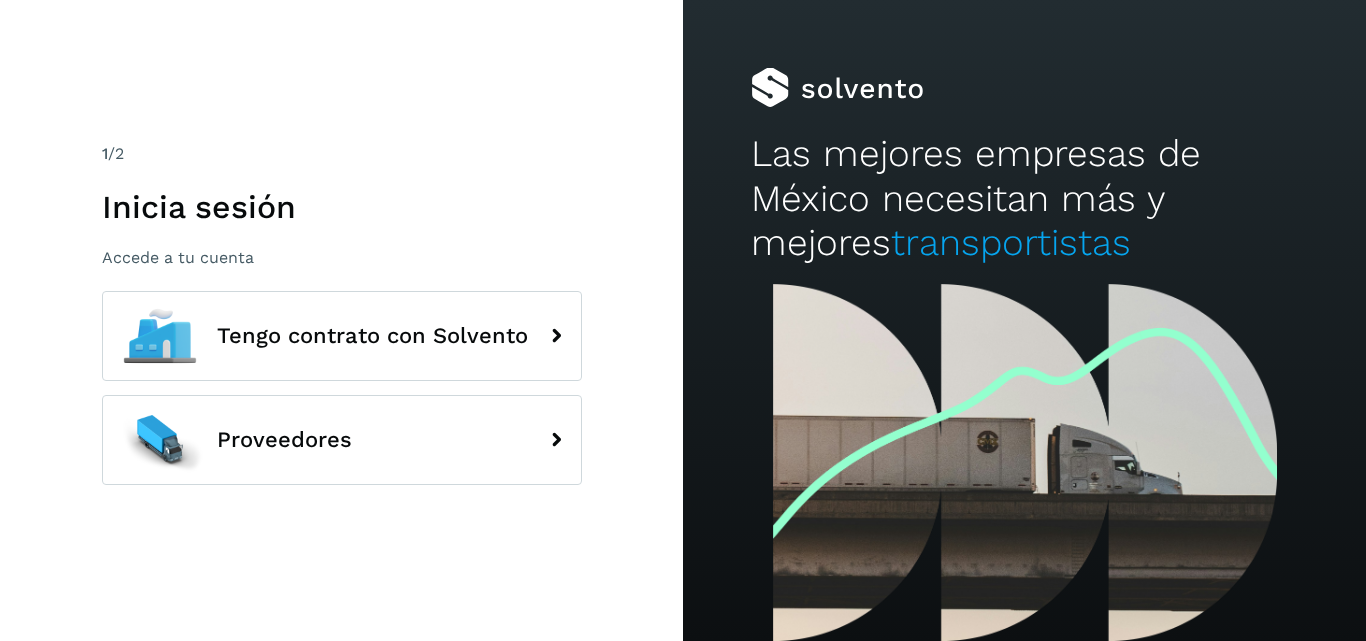 click on "1 /2 Inicia sesión Accede a tu cuenta Tengo contrato con Solvento Proveedores" at bounding box center [341, 320] 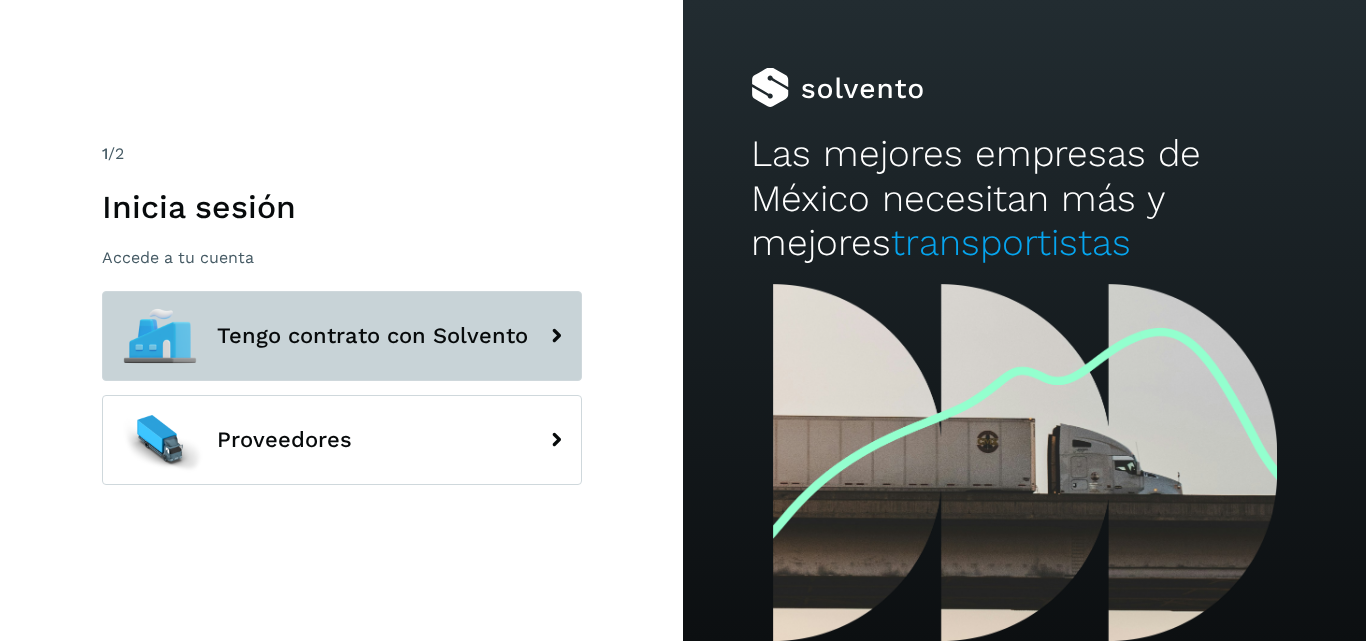 click on "Tengo contrato con Solvento" at bounding box center [342, 336] 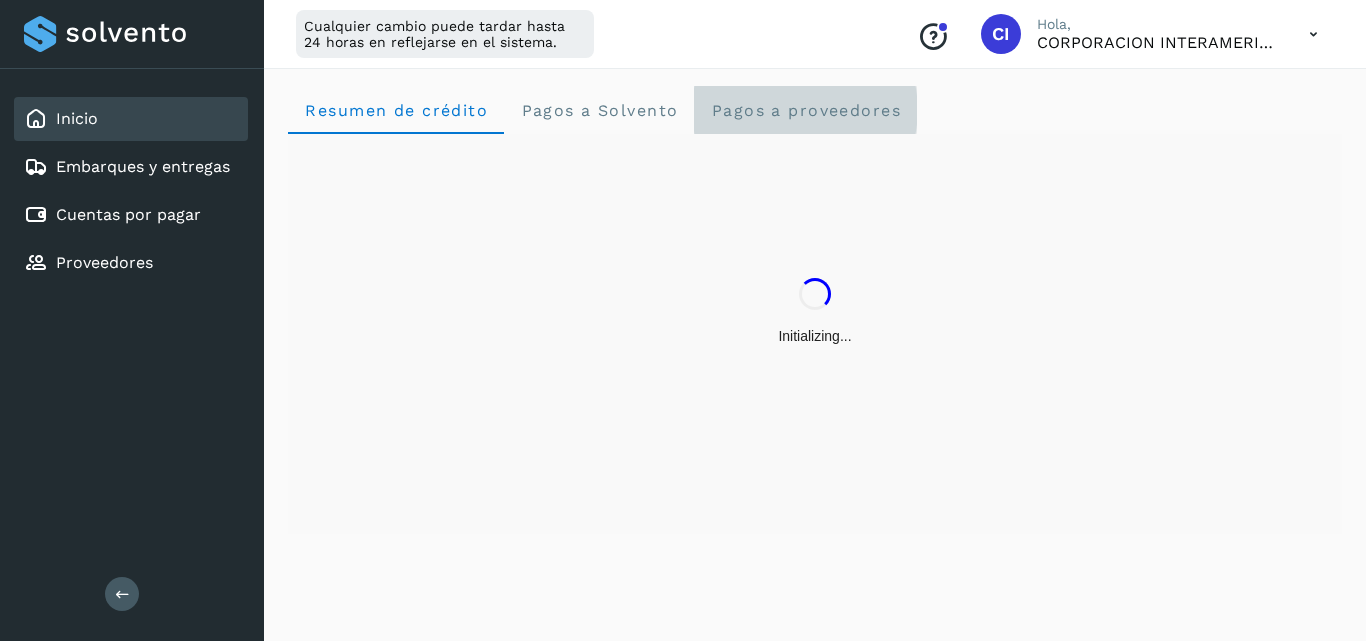 click on "Pagos a proveedores" 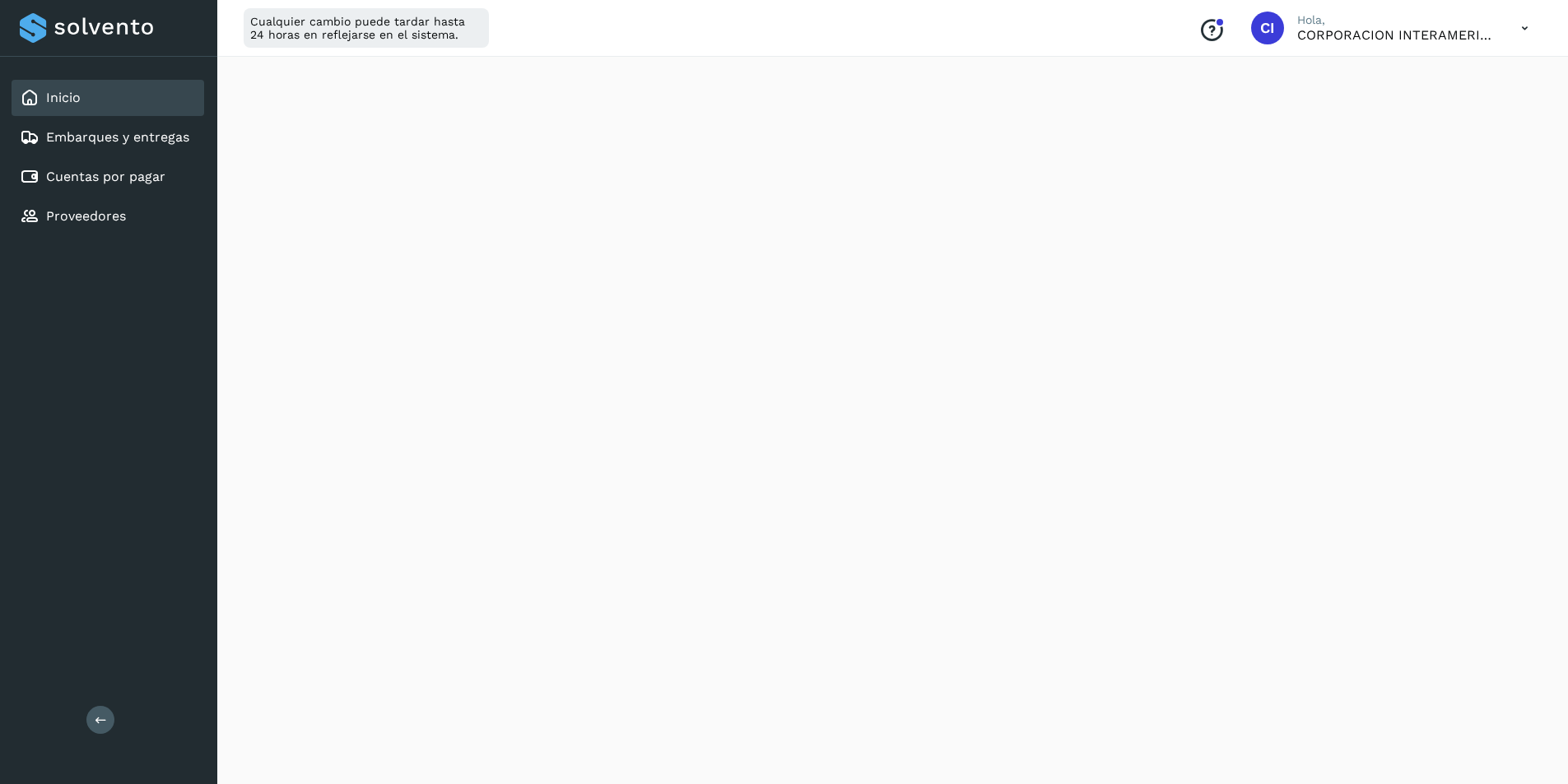 scroll, scrollTop: 400, scrollLeft: 0, axis: vertical 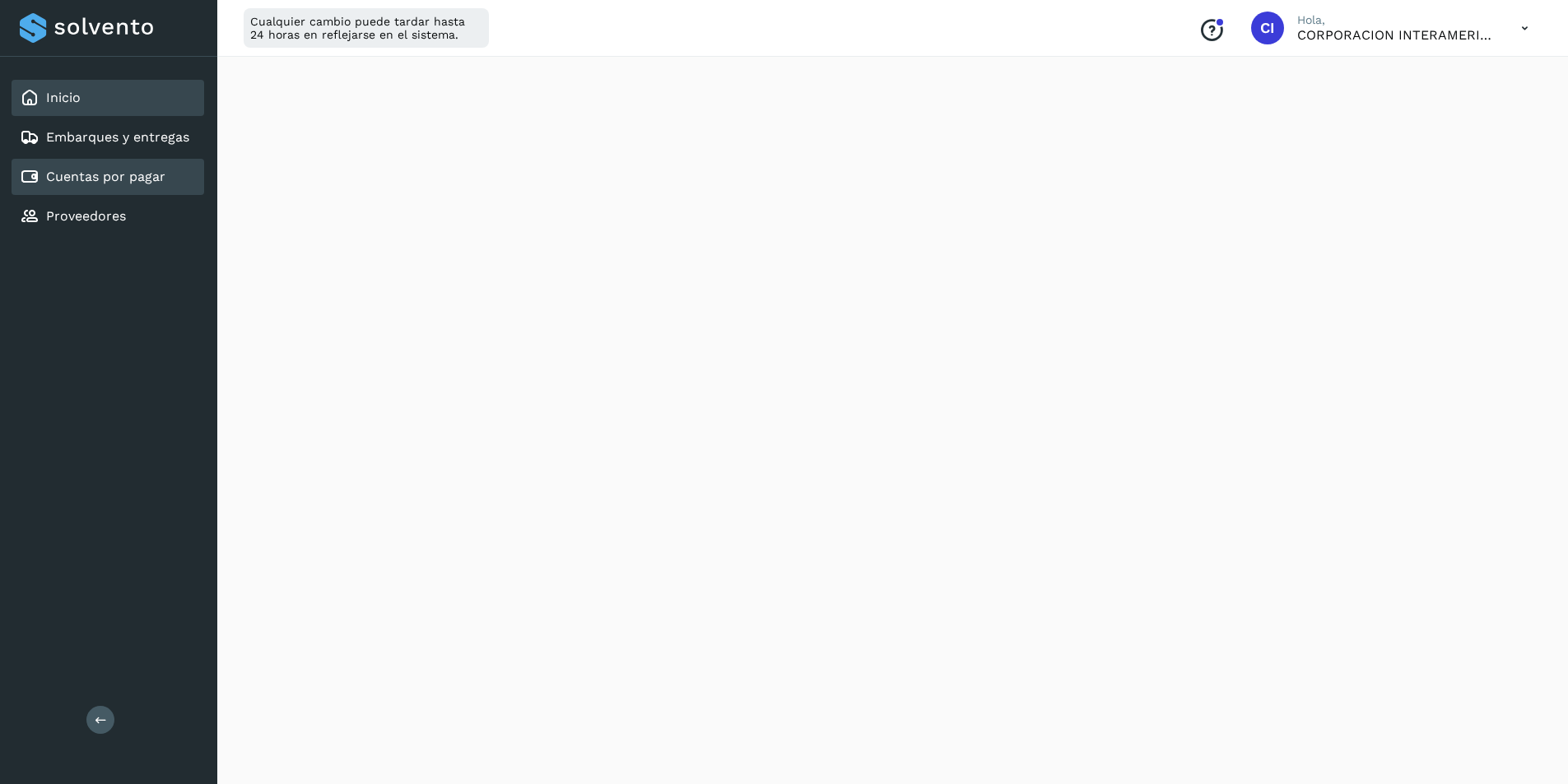 click on "Cuentas por pagar" at bounding box center (92, 177) 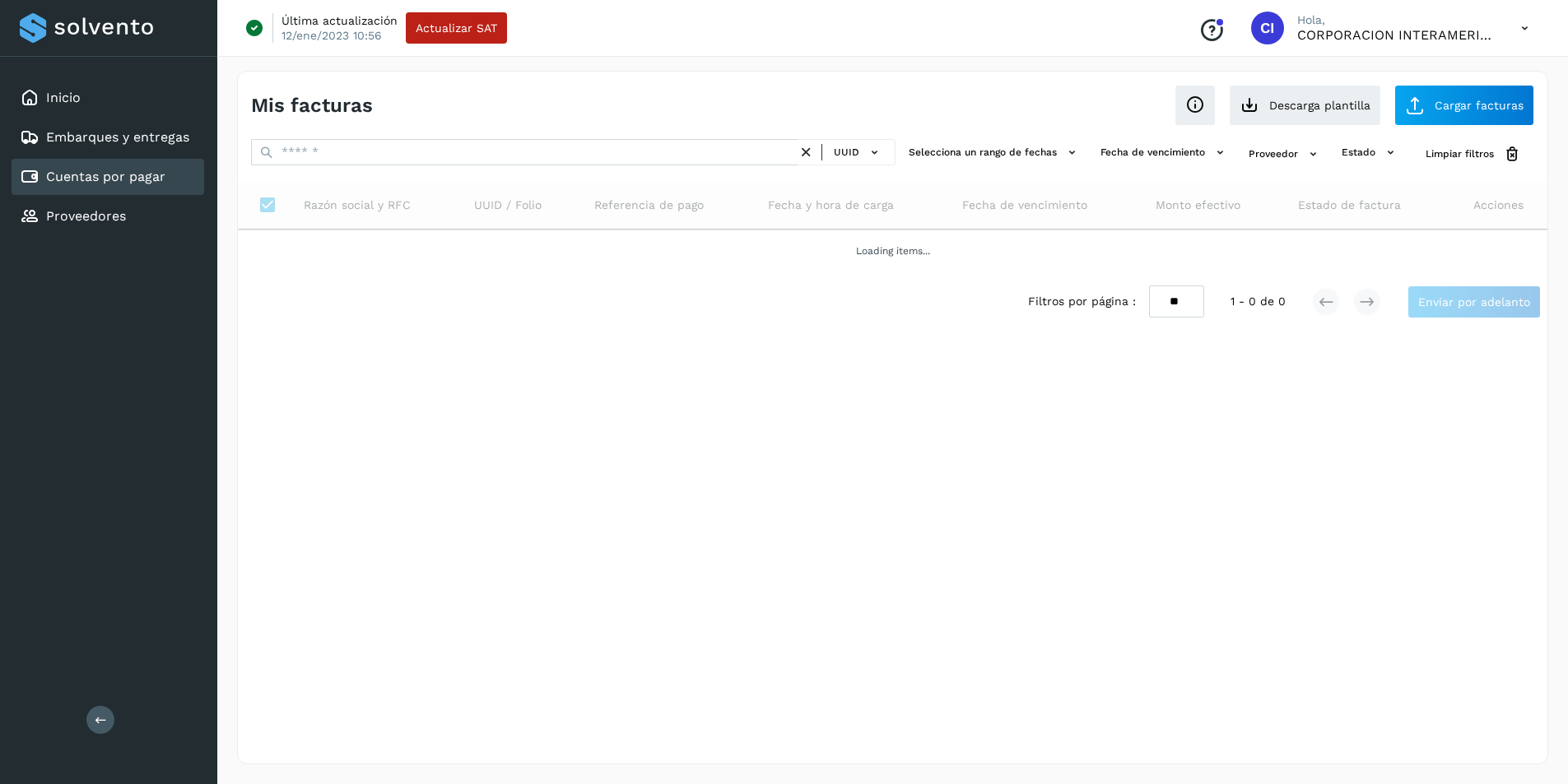 scroll, scrollTop: 0, scrollLeft: 0, axis: both 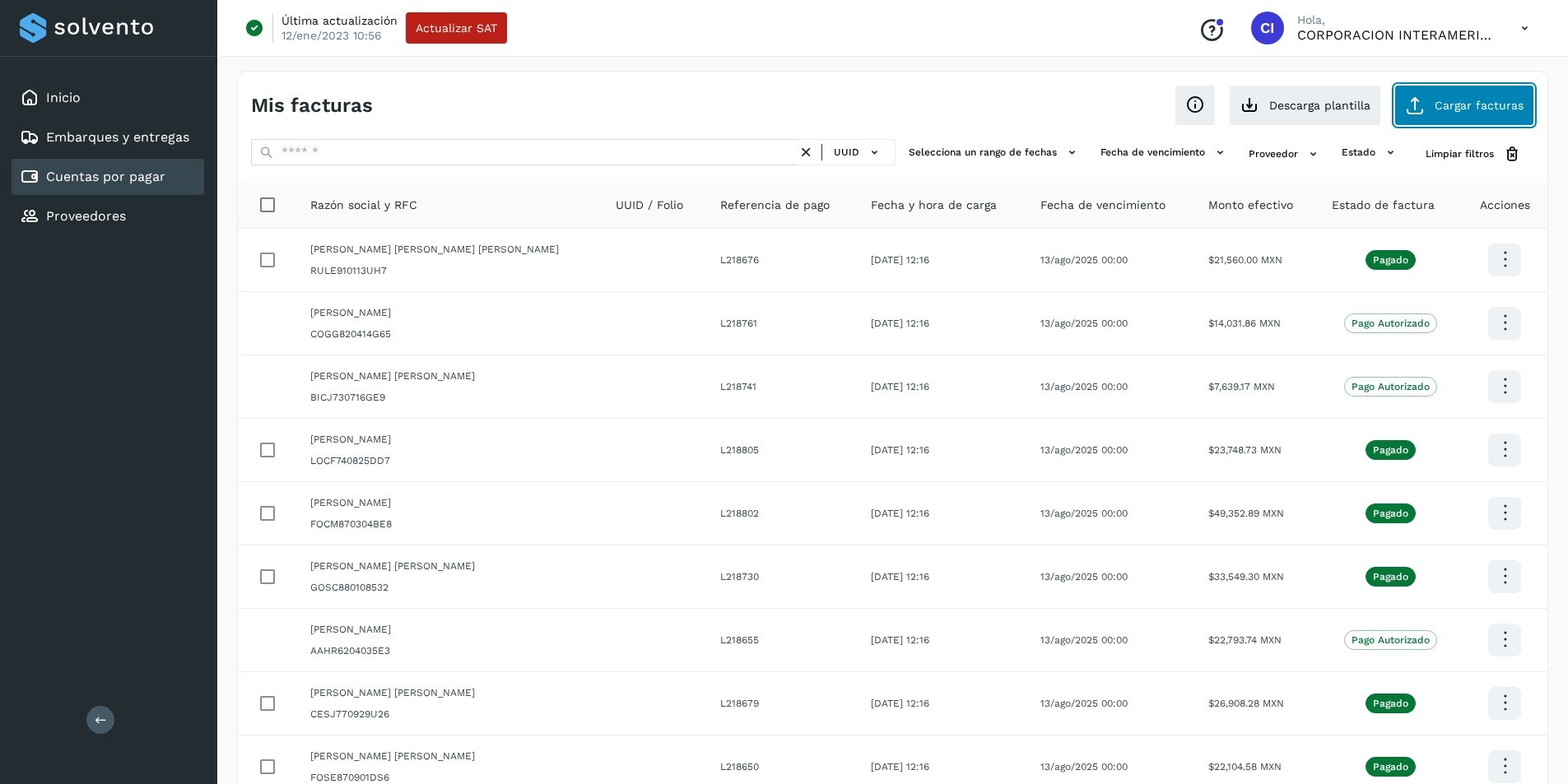 click at bounding box center [1415, 105] 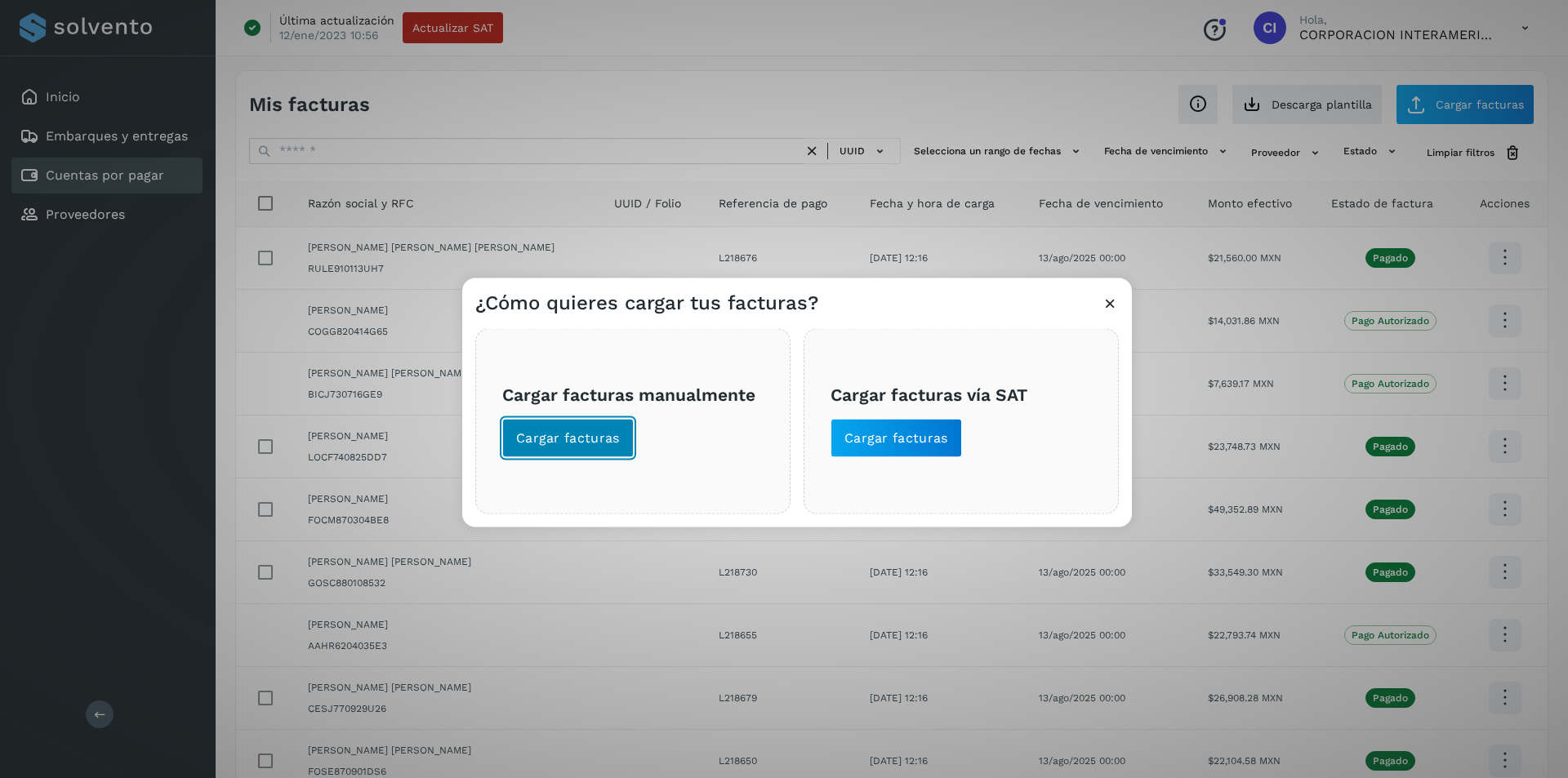 click on "Cargar facturas" 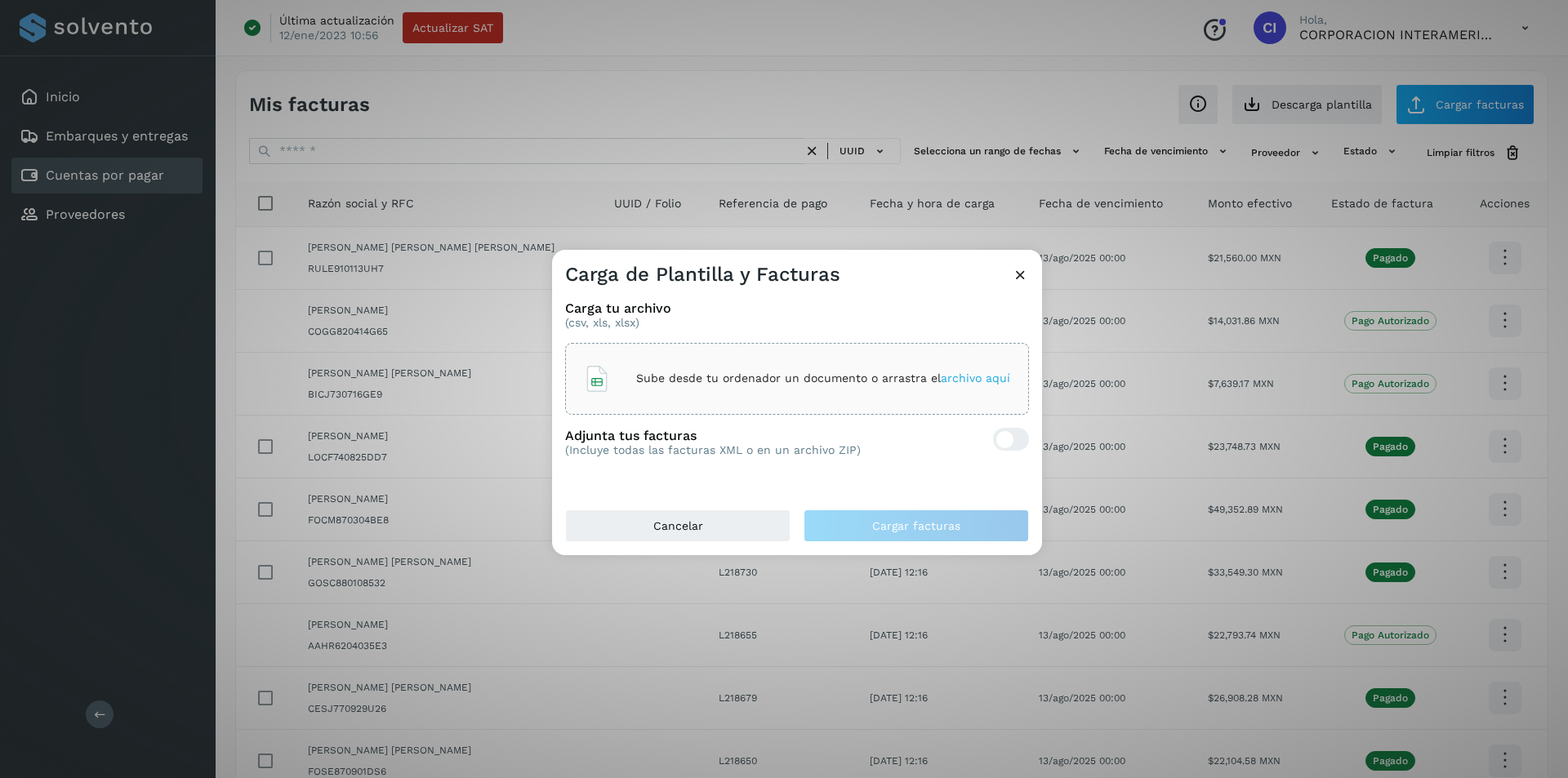 click on "Sube desde tu ordenador un documento o arrastra el  archivo aquí" at bounding box center (797, 379) 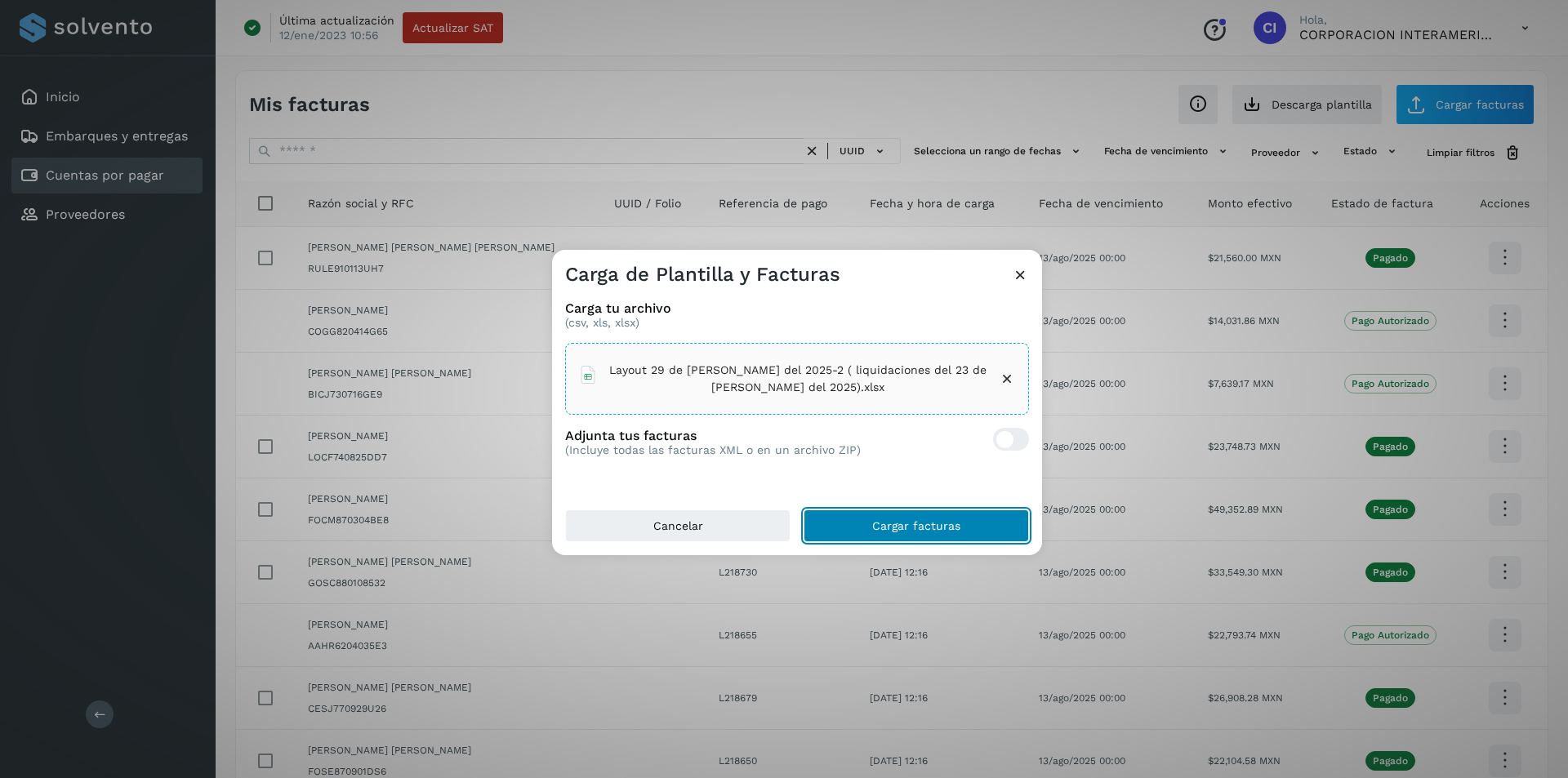 click on "Cargar facturas" 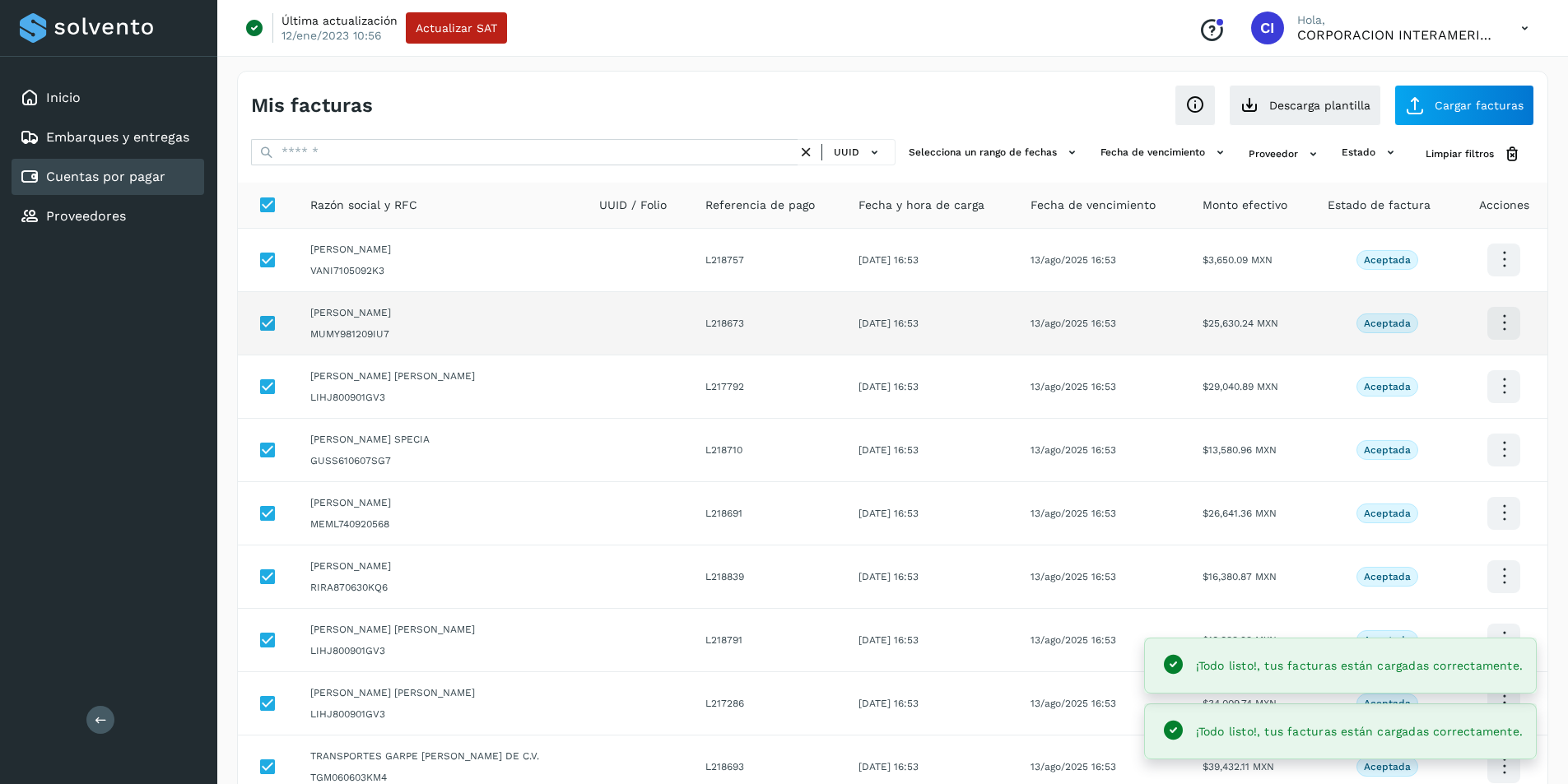 scroll, scrollTop: 225, scrollLeft: 0, axis: vertical 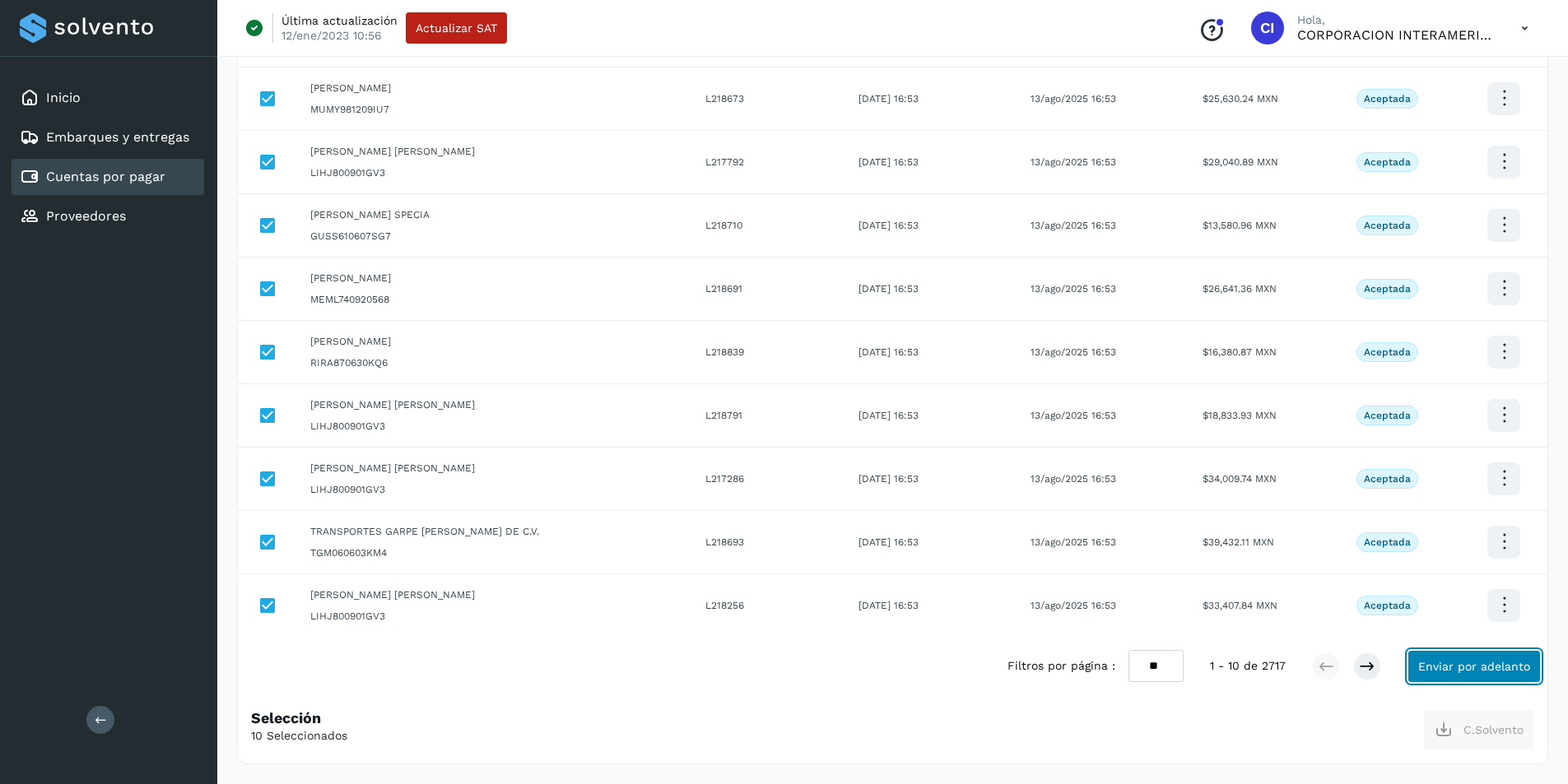 click on "Enviar por adelanto" 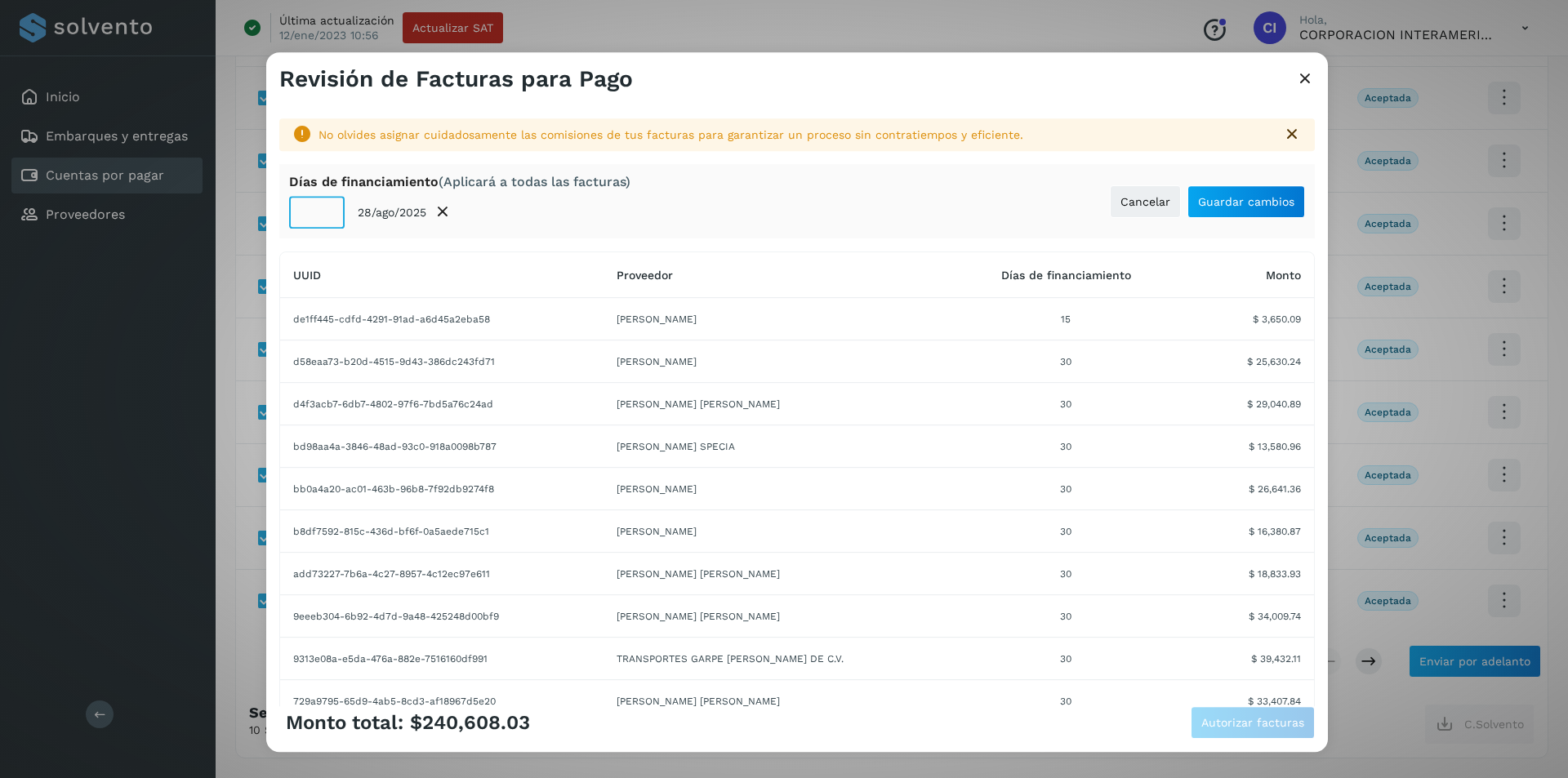 click on "**" 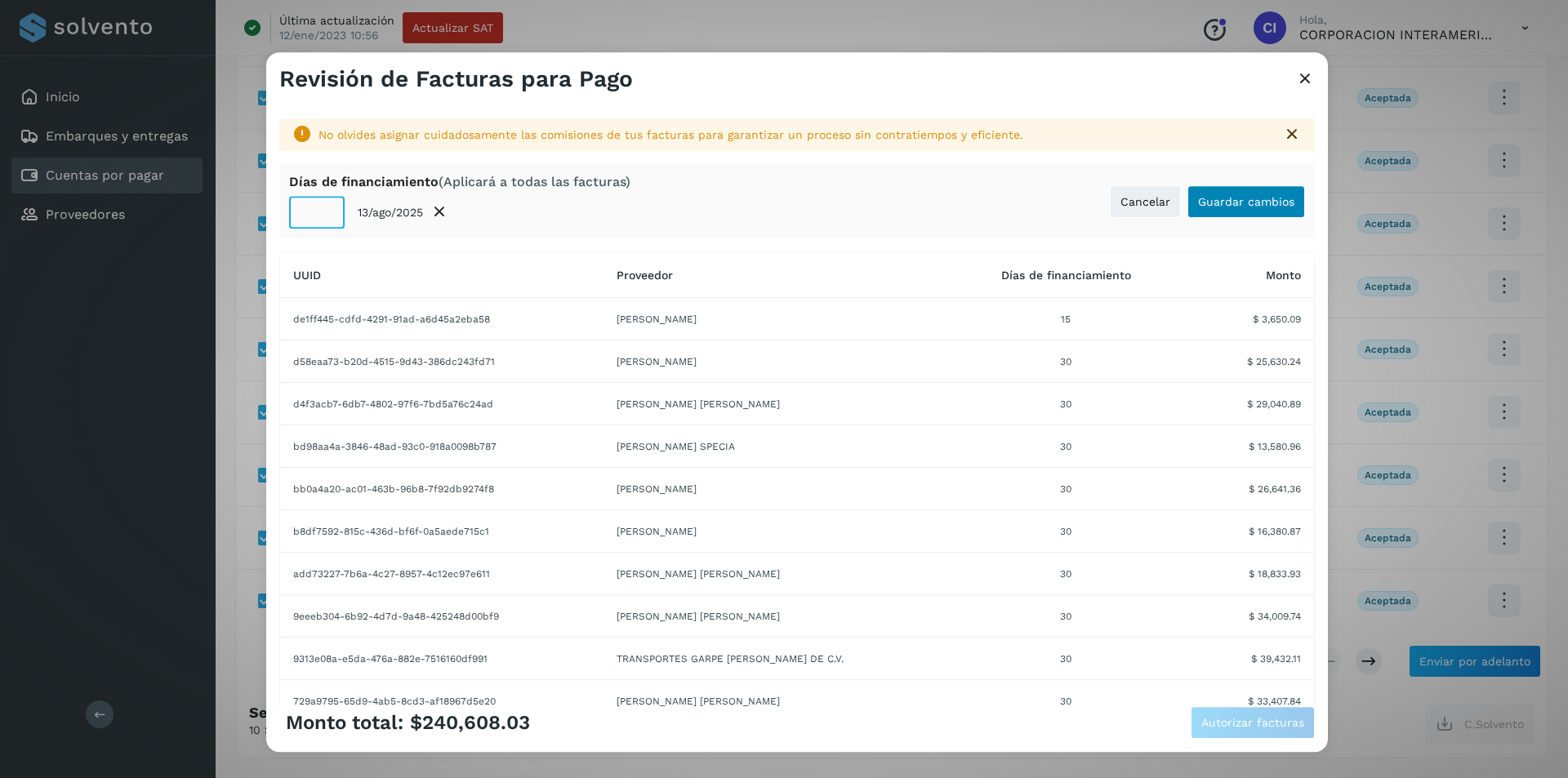 type on "**" 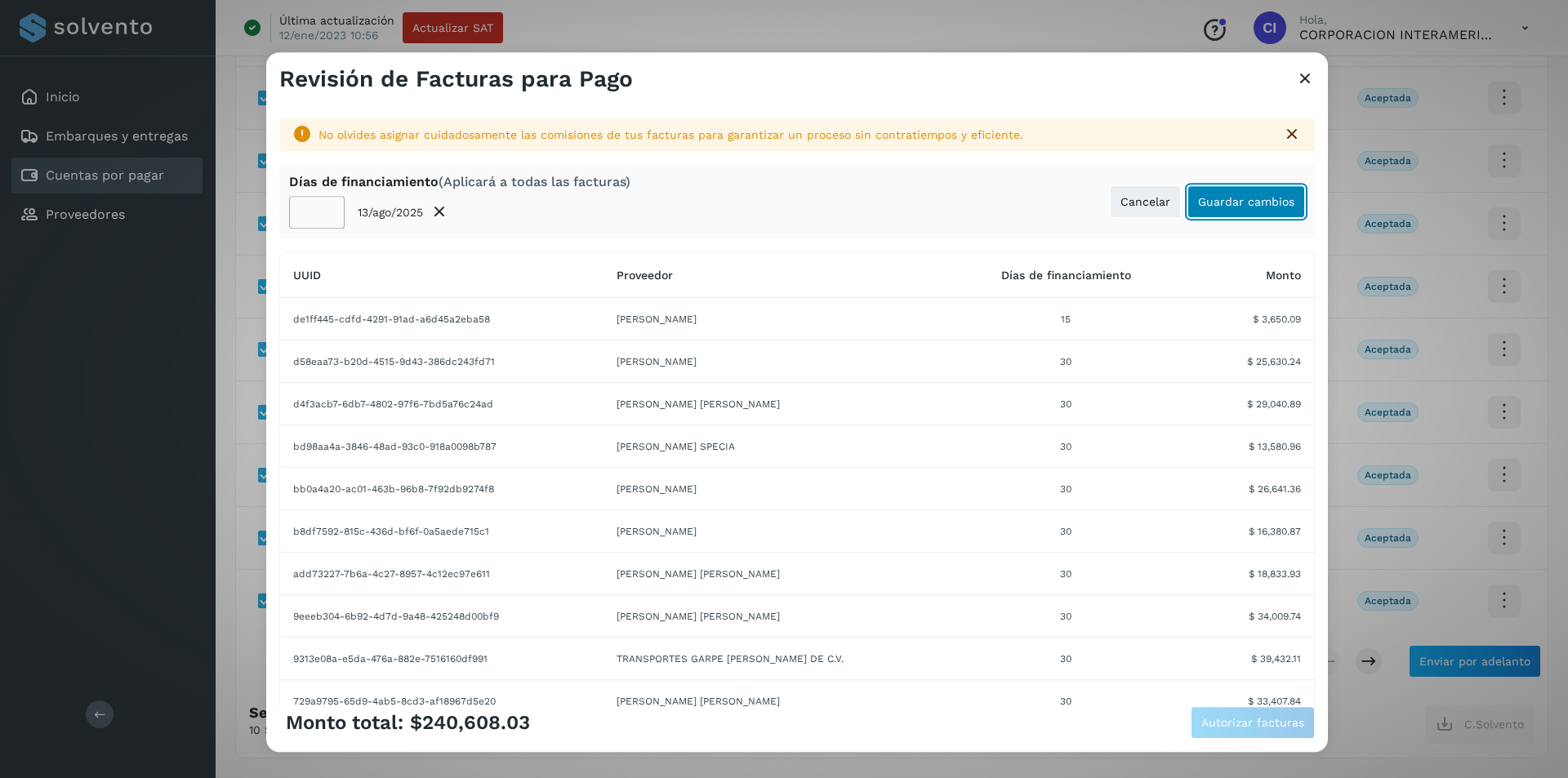 click on "Guardar cambios" 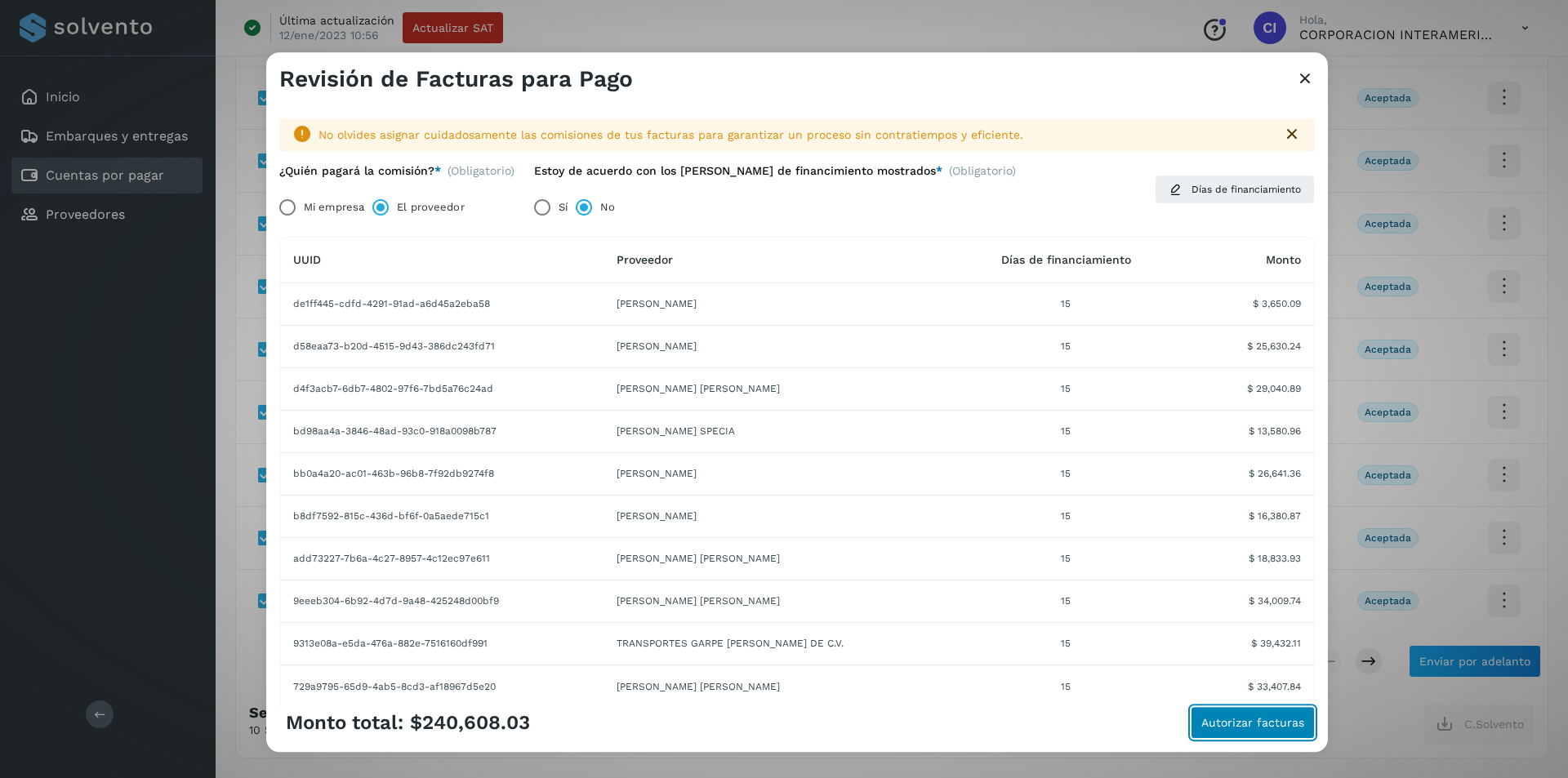 click on "Autorizar facturas" at bounding box center (1253, 722) 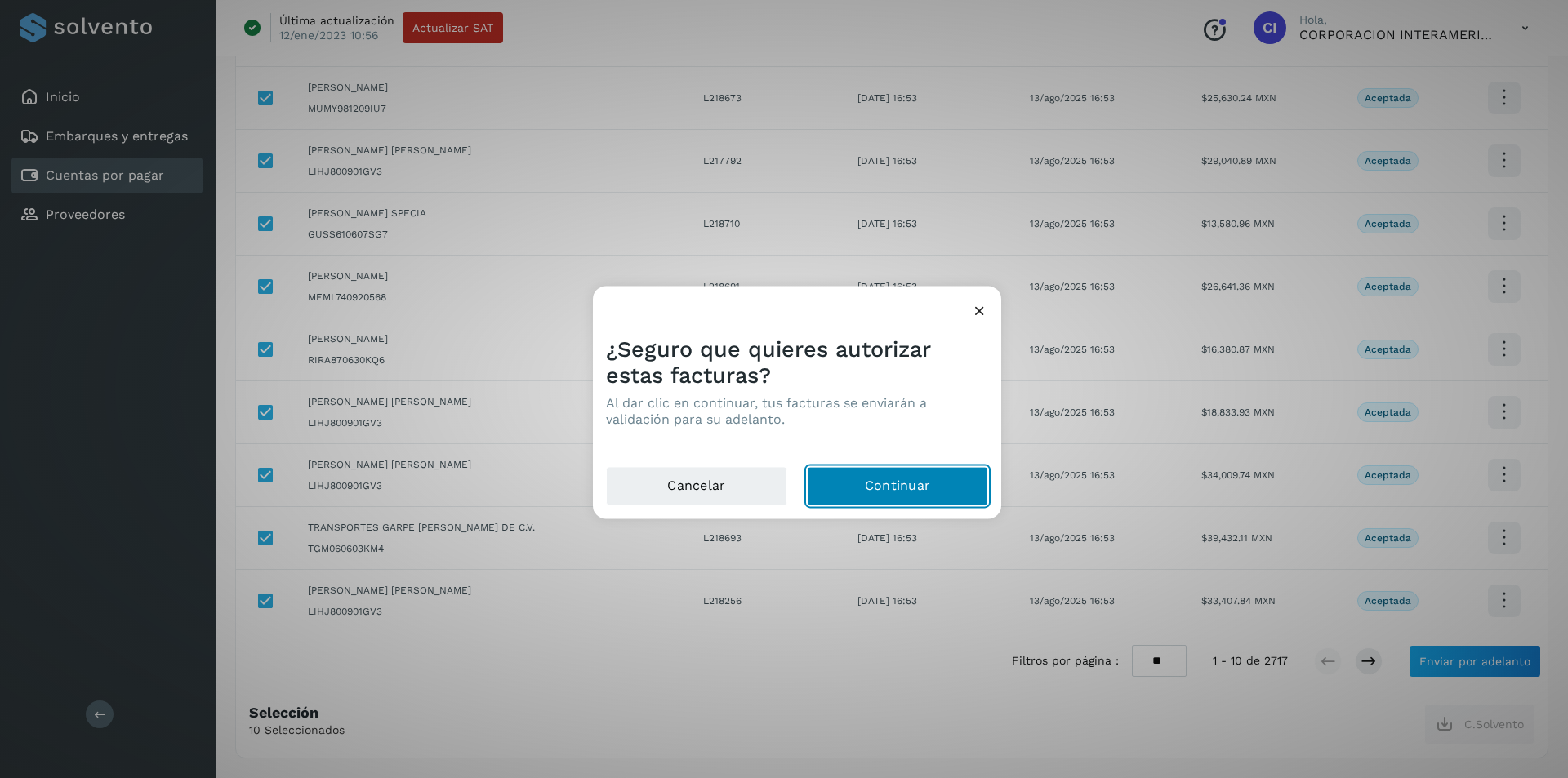 click on "Continuar" 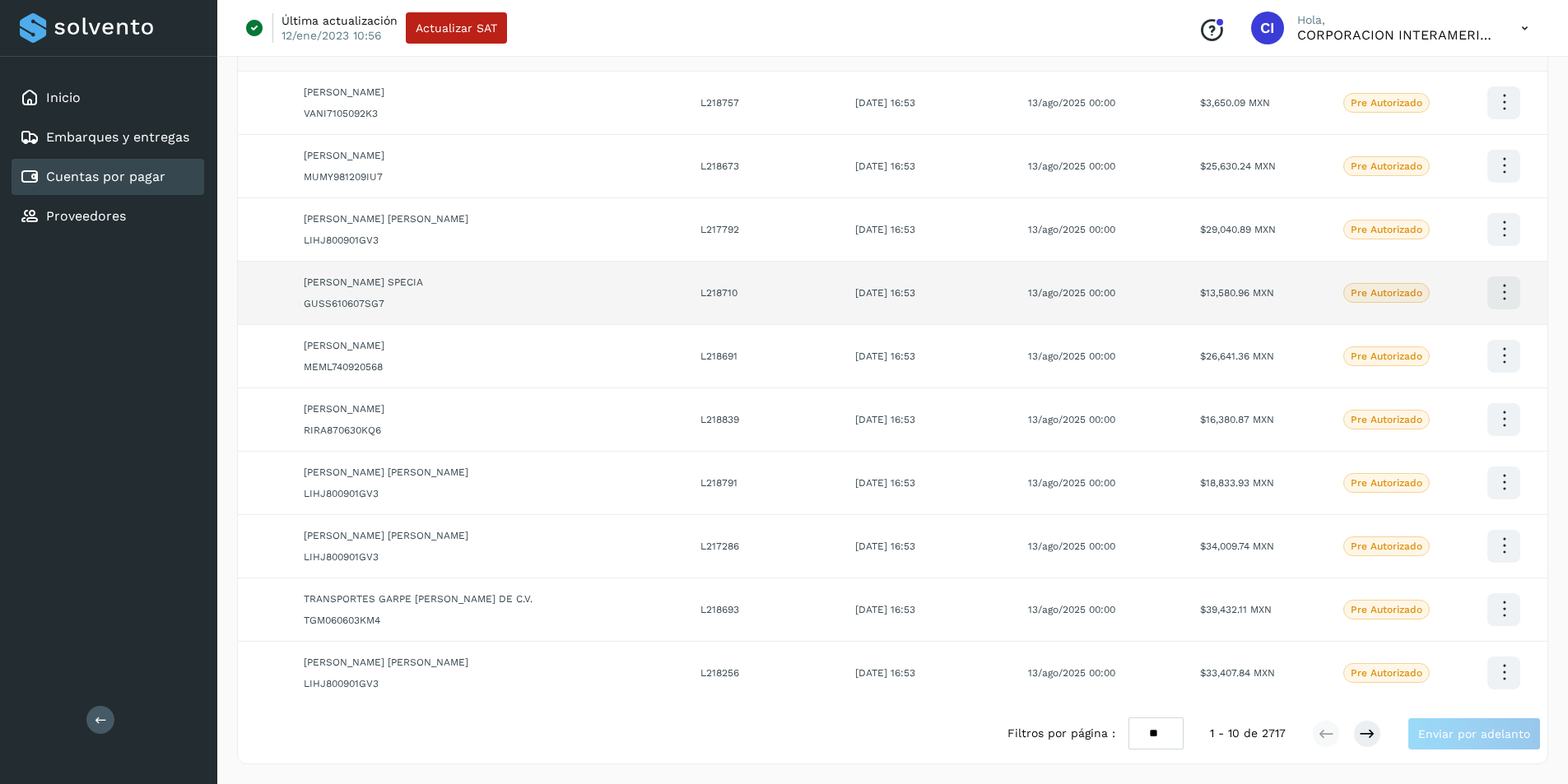 scroll, scrollTop: 0, scrollLeft: 0, axis: both 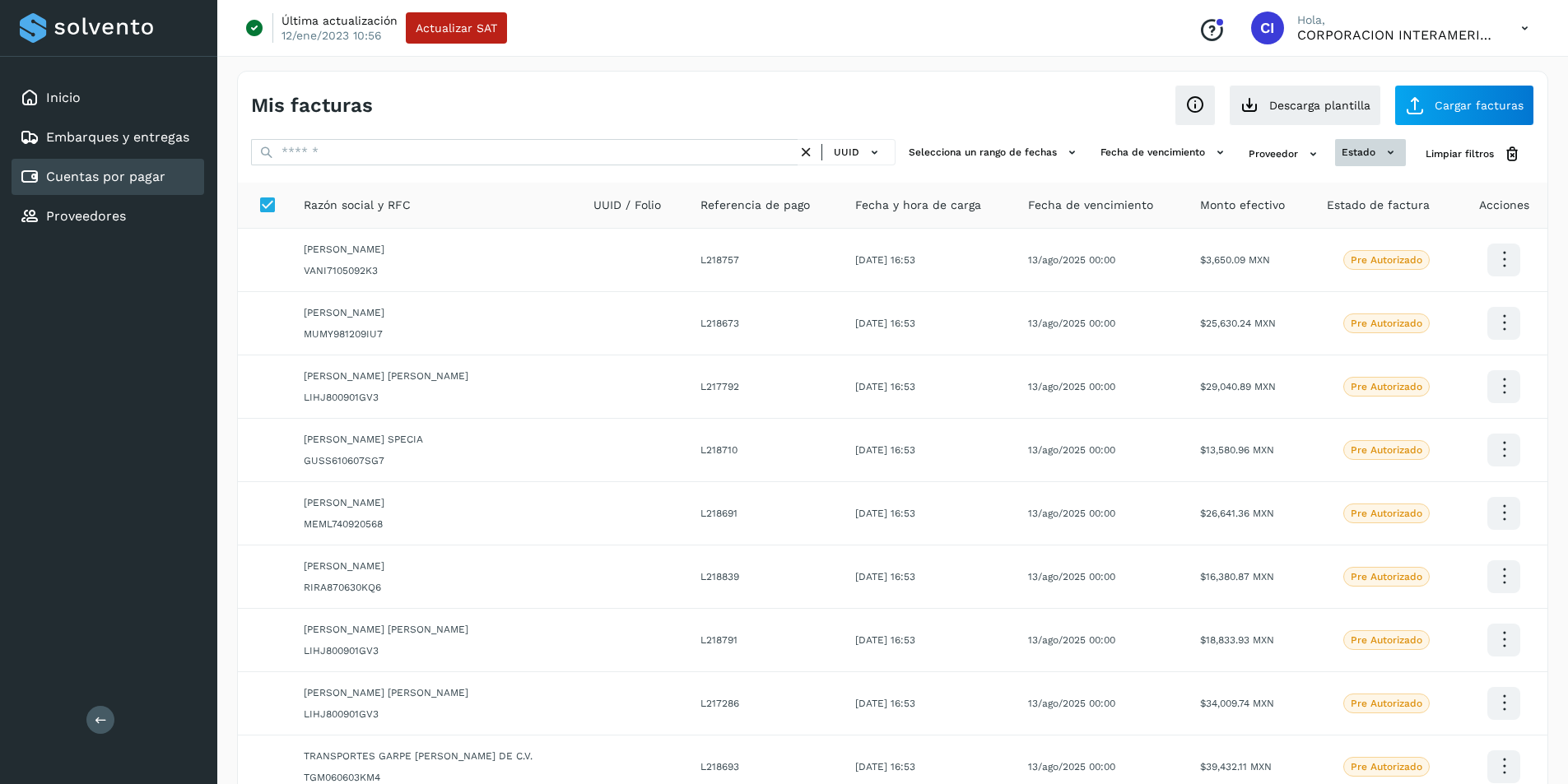 click on "estado" 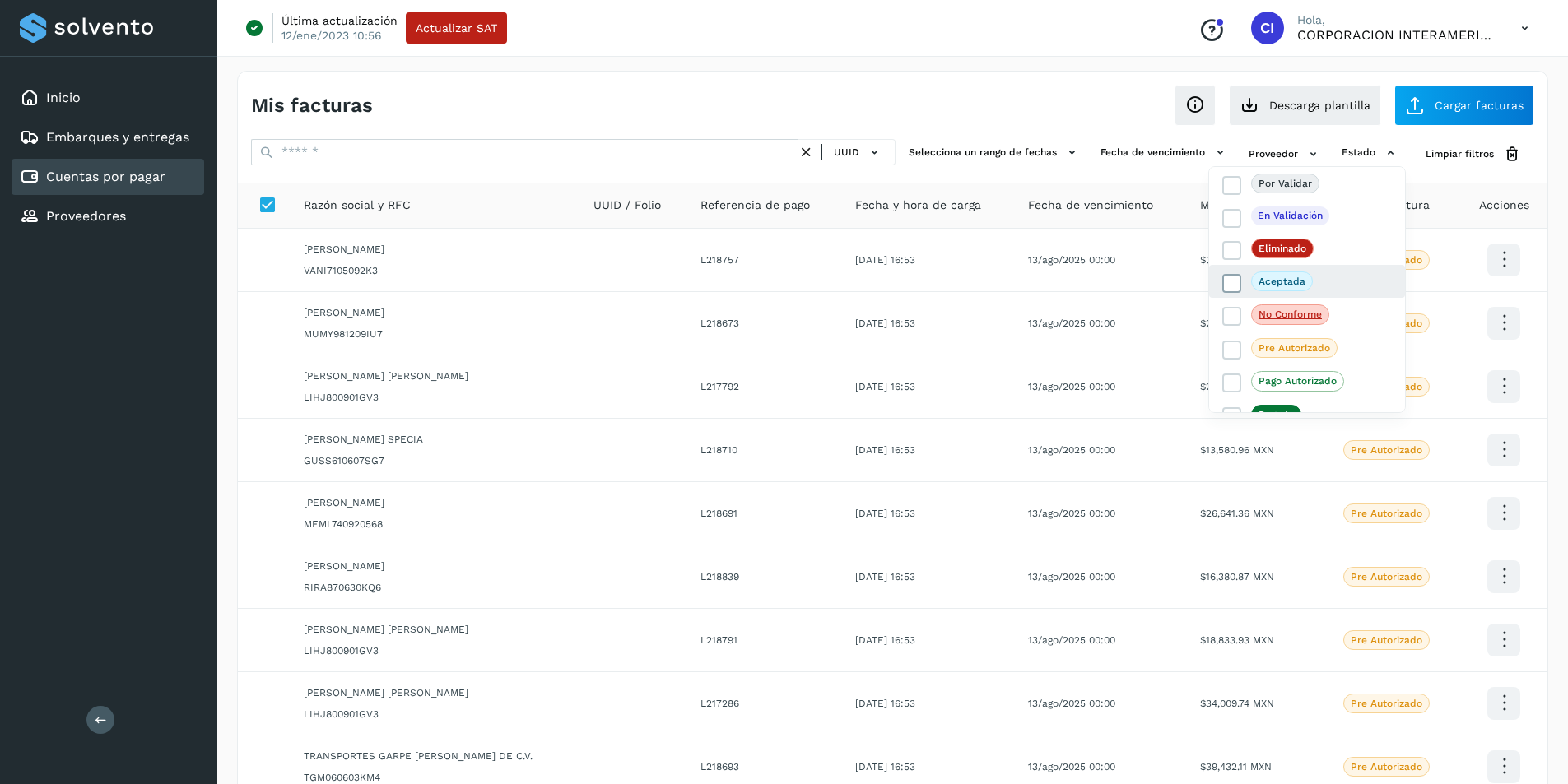 click at bounding box center (1232, 284) 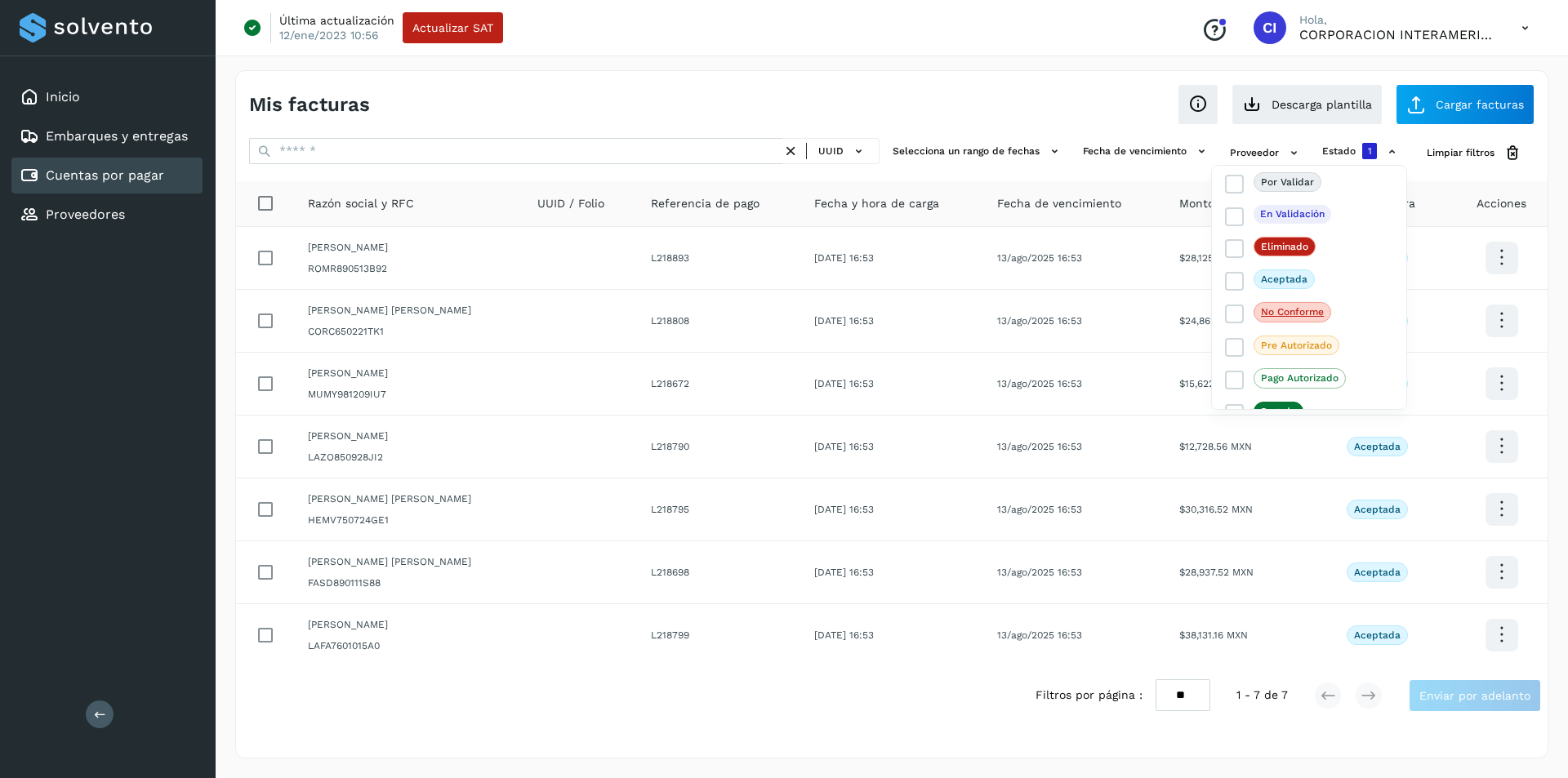 click at bounding box center (784, 389) 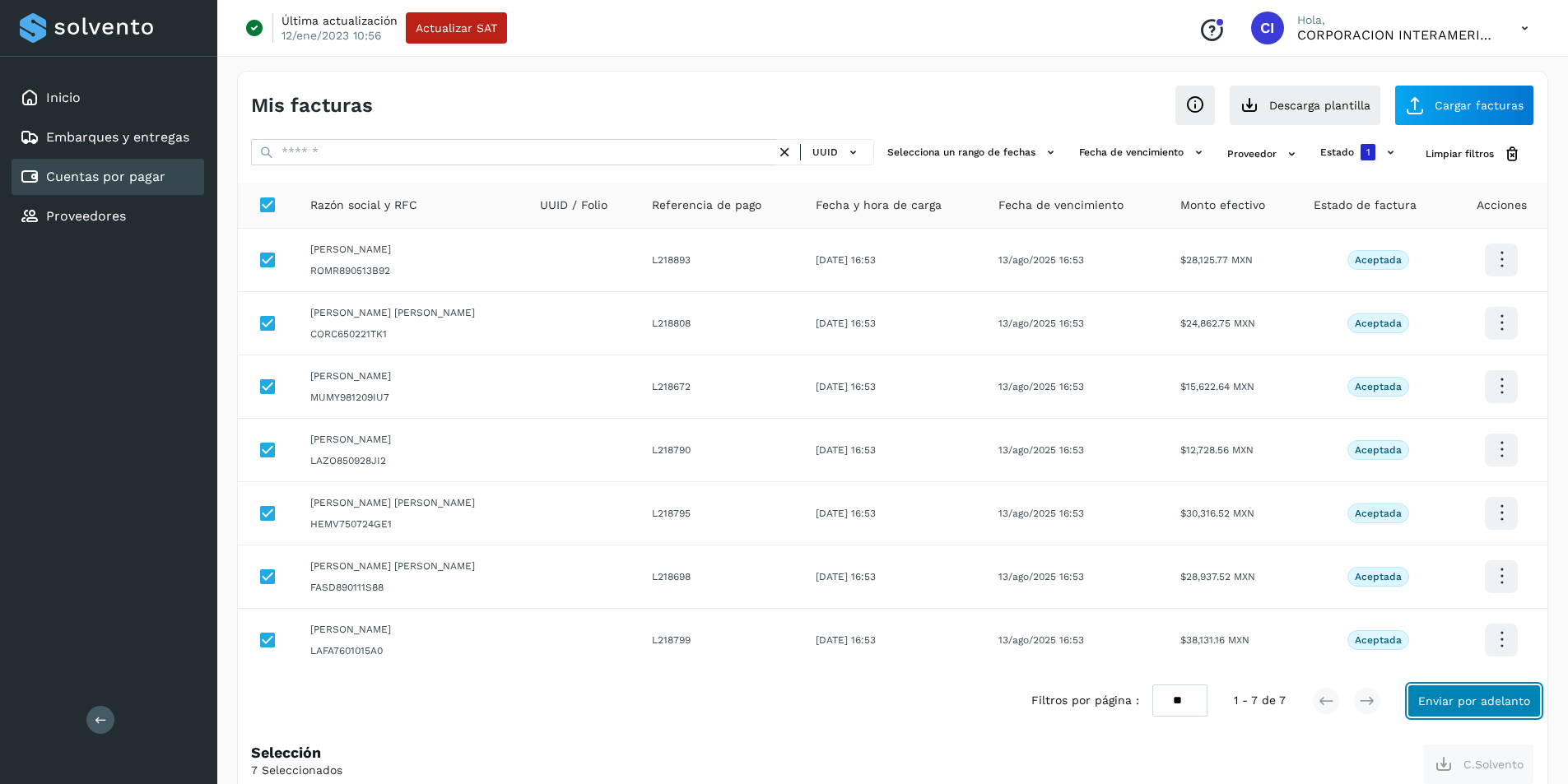 click on "Enviar por adelanto" 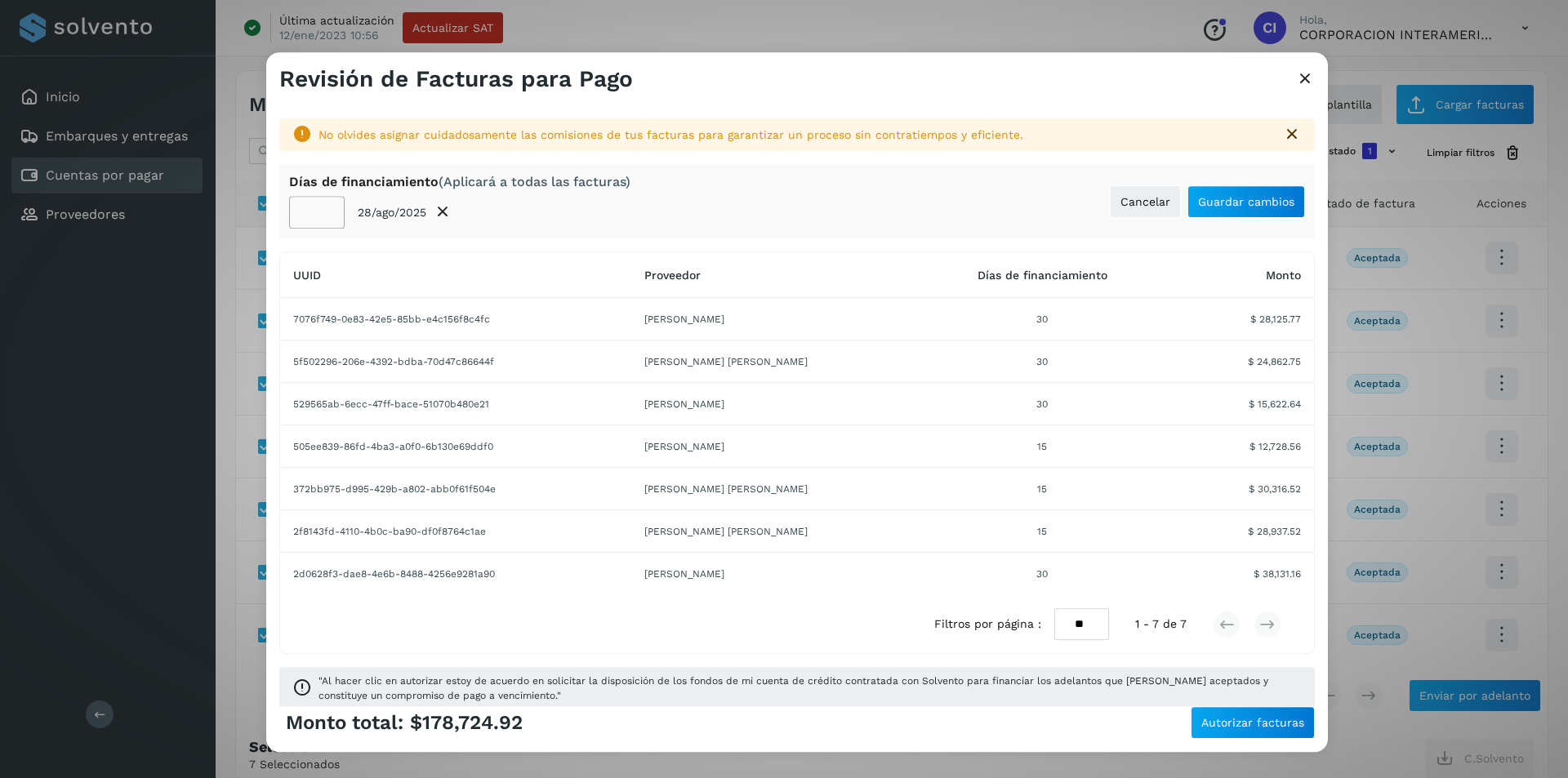 click on "**" 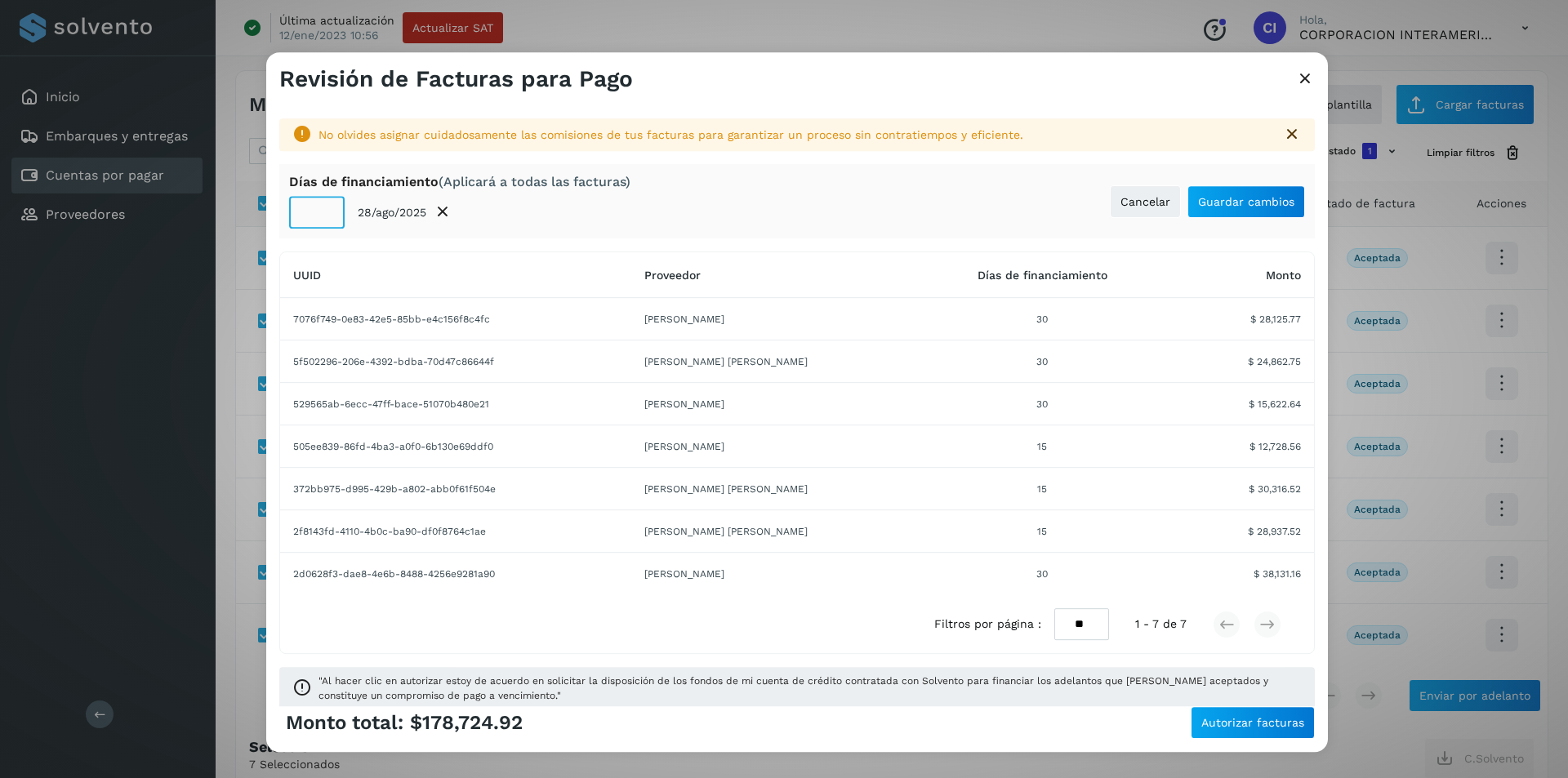 click on "**" 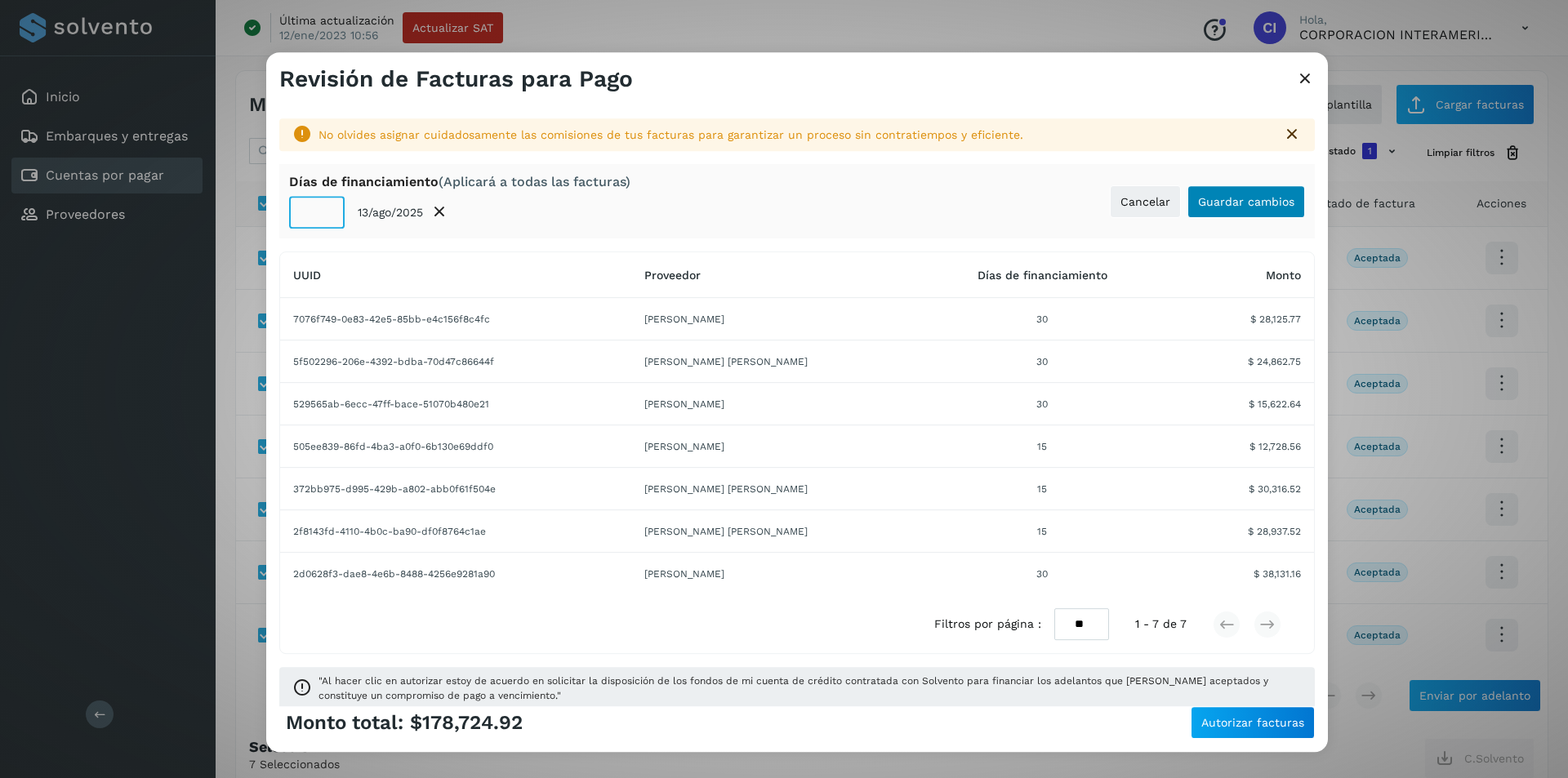 type on "**" 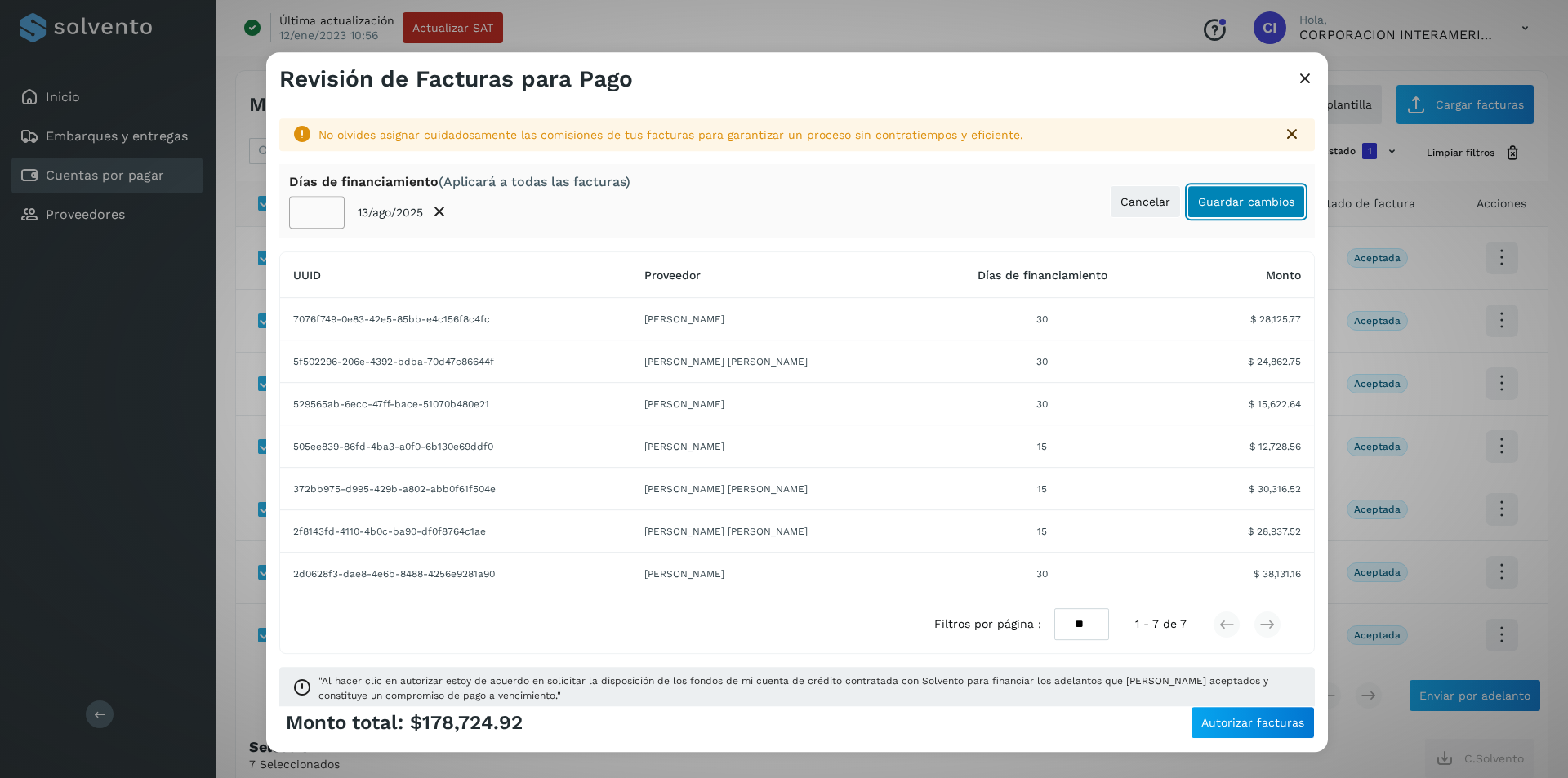 click on "Guardar cambios" 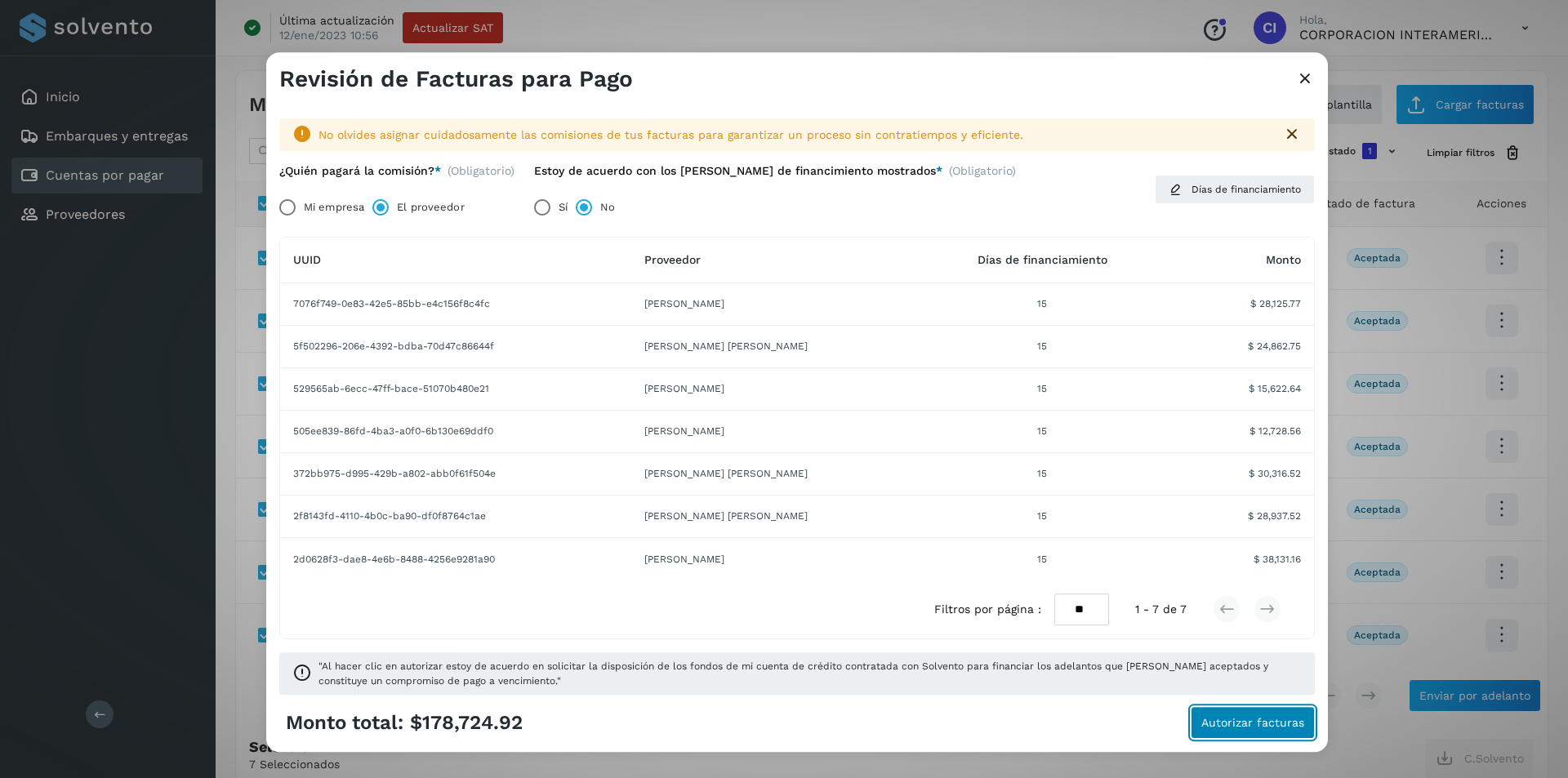 click on "Autorizar facturas" 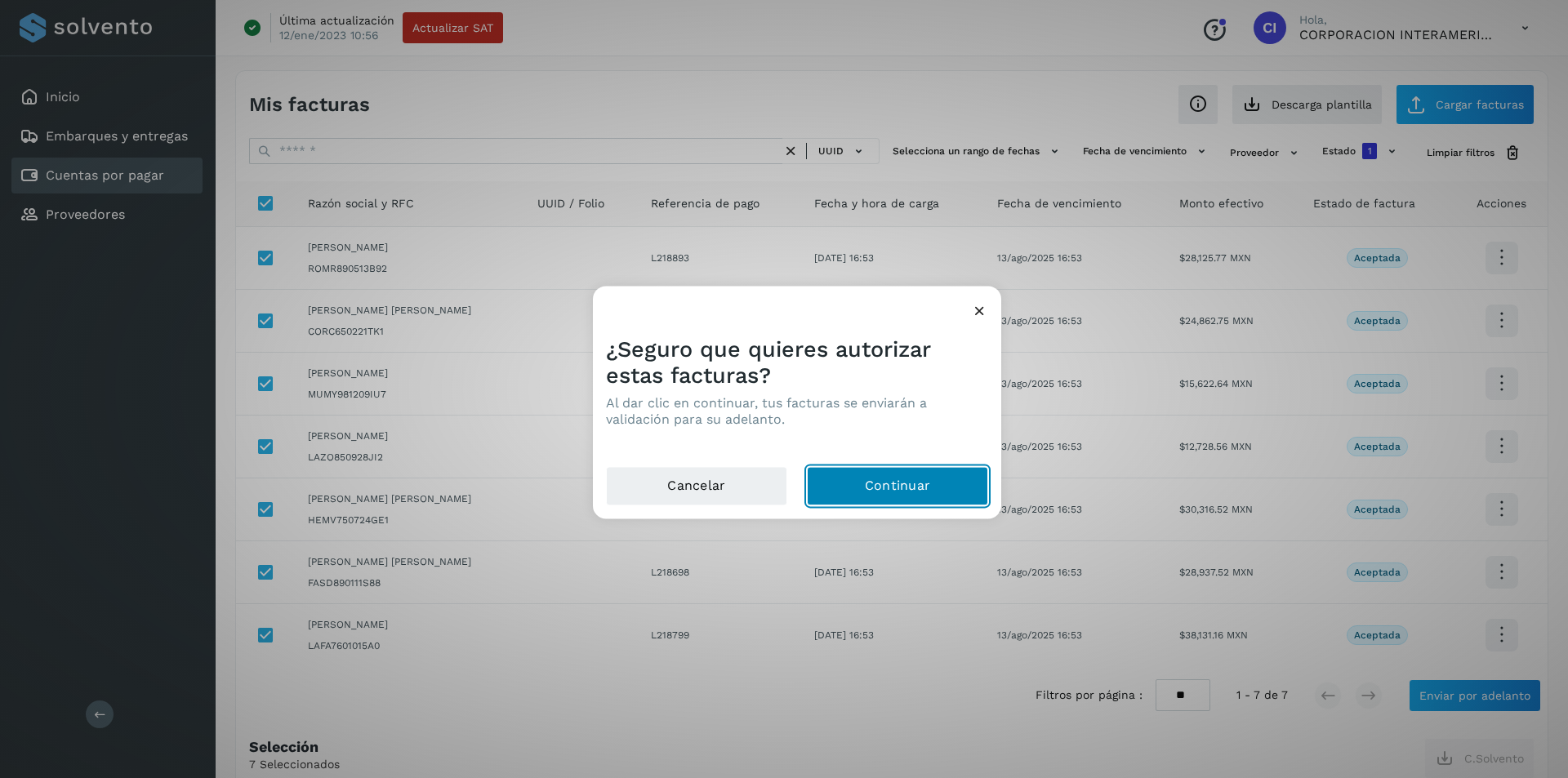 click on "Continuar" 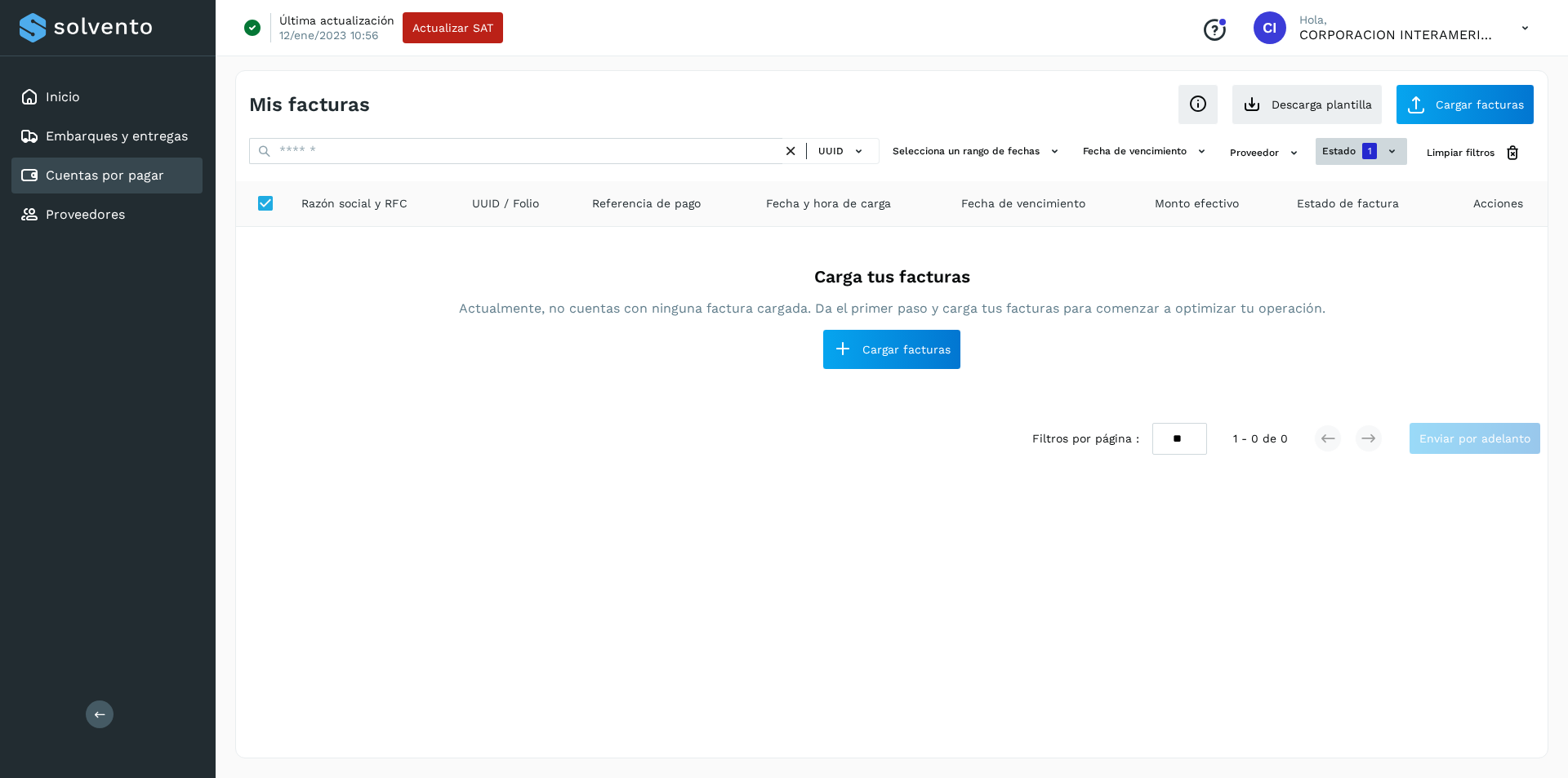 click on "estado 1" at bounding box center (1361, 151) 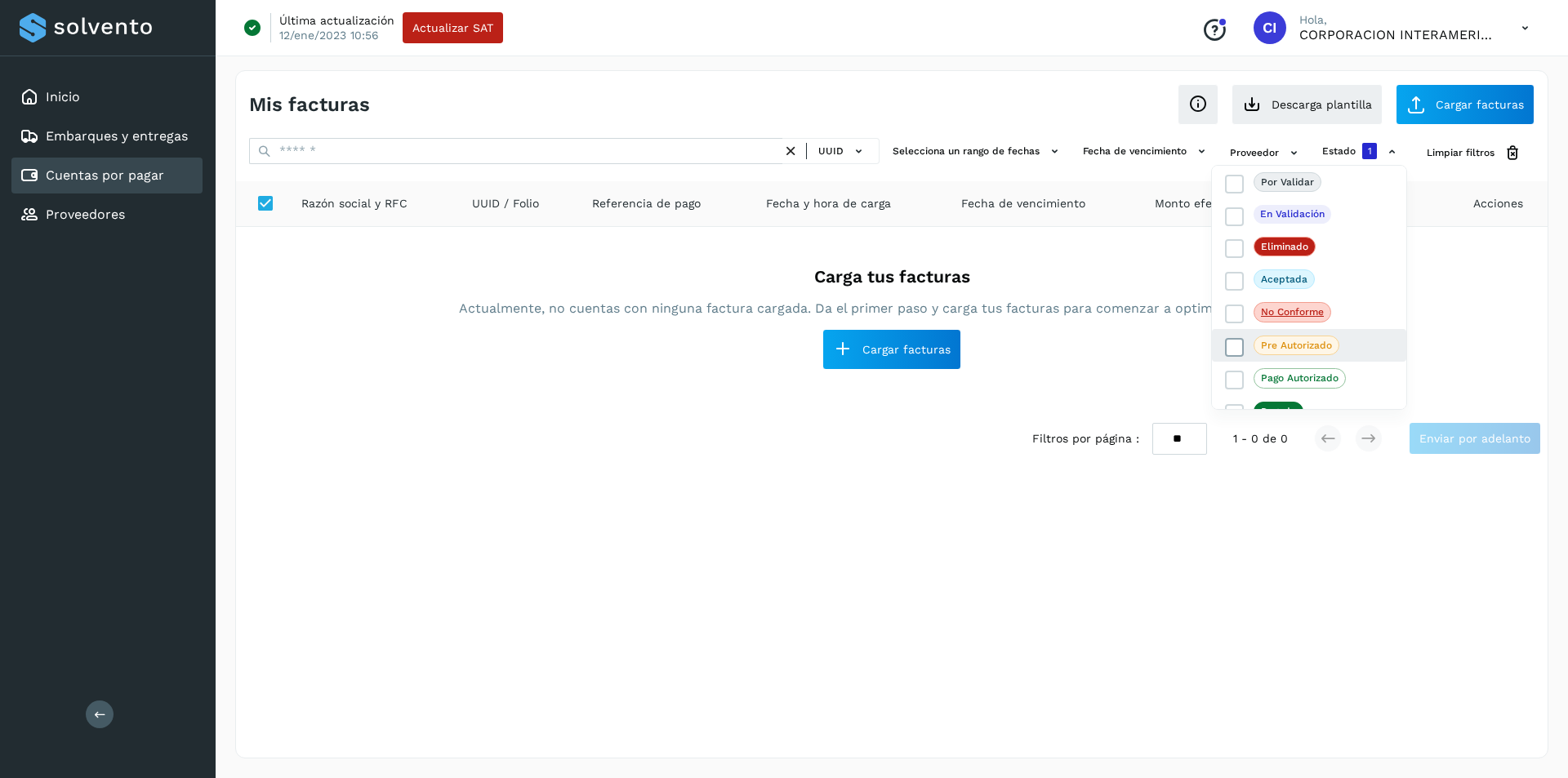 click at bounding box center [1234, 347] 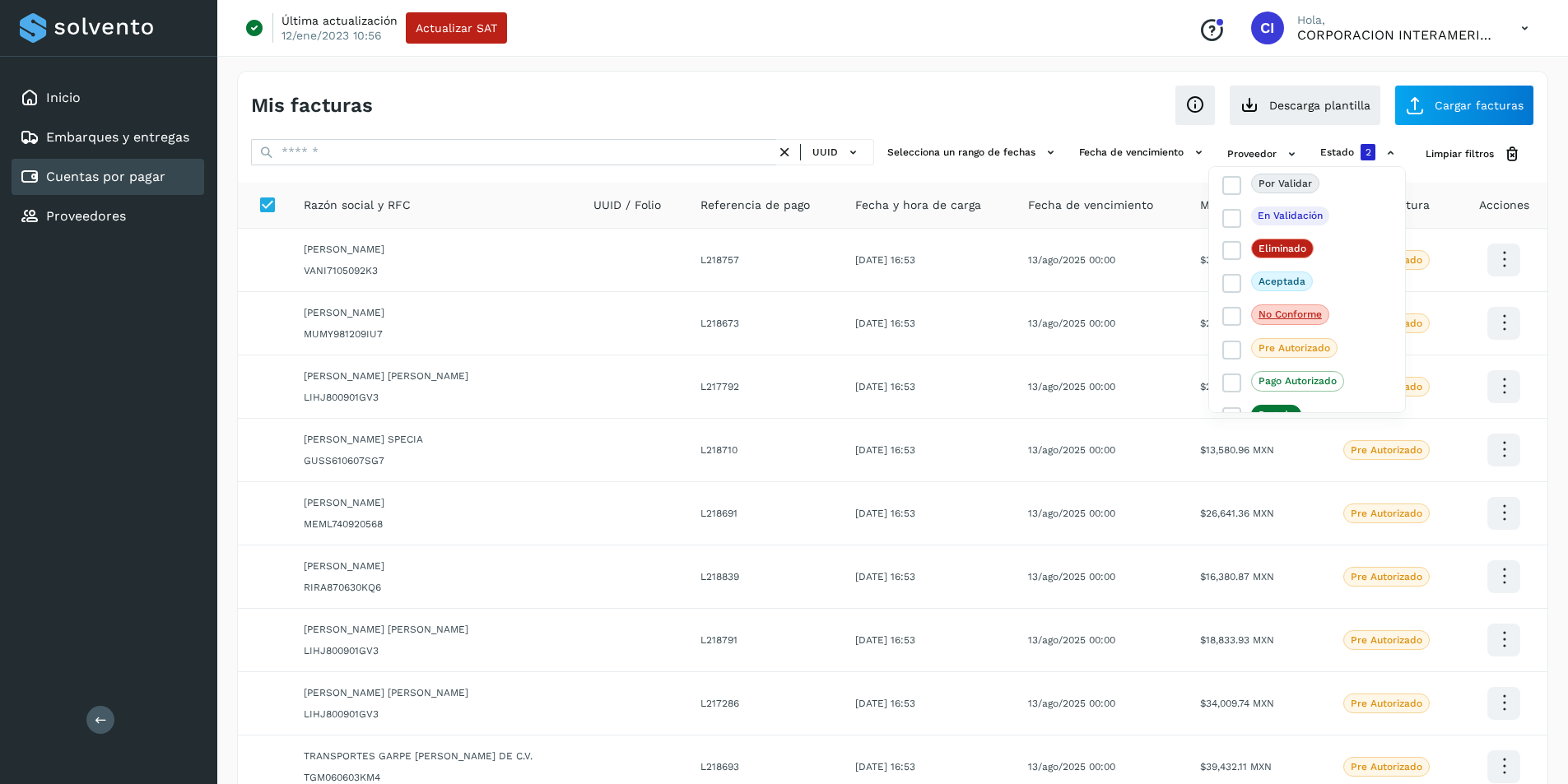 click at bounding box center [784, 392] 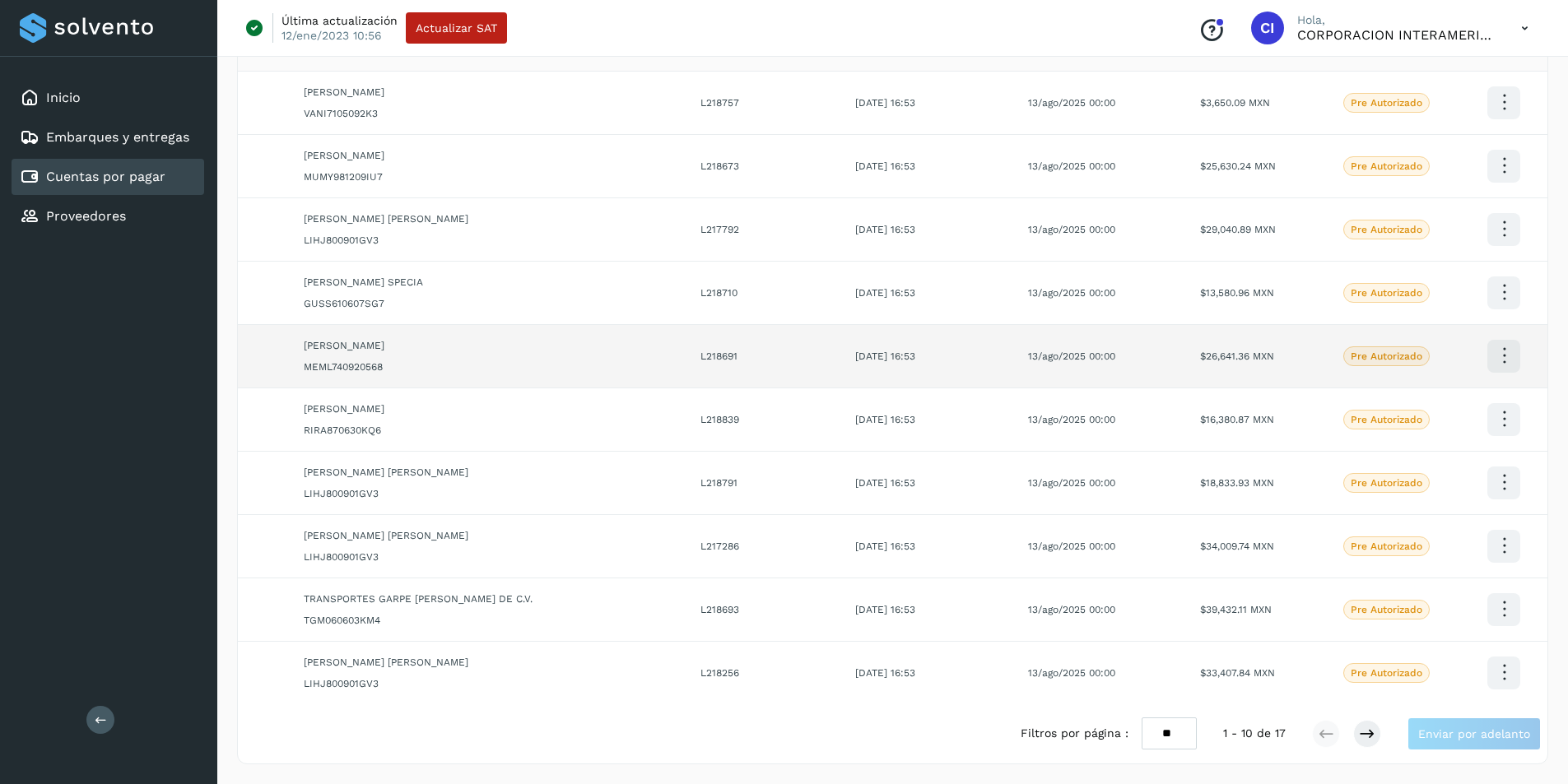 scroll, scrollTop: 0, scrollLeft: 0, axis: both 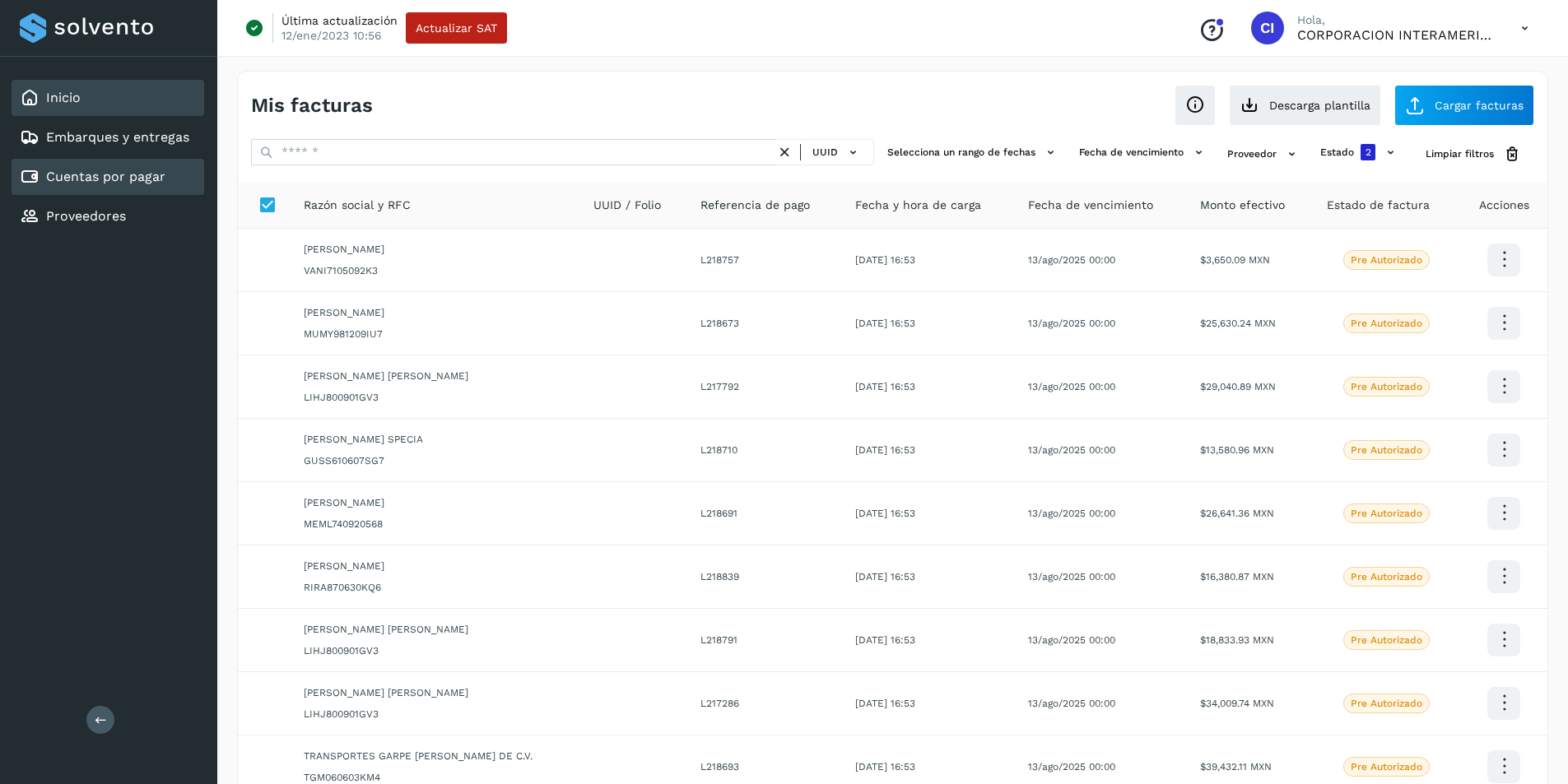 click on "Inicio" 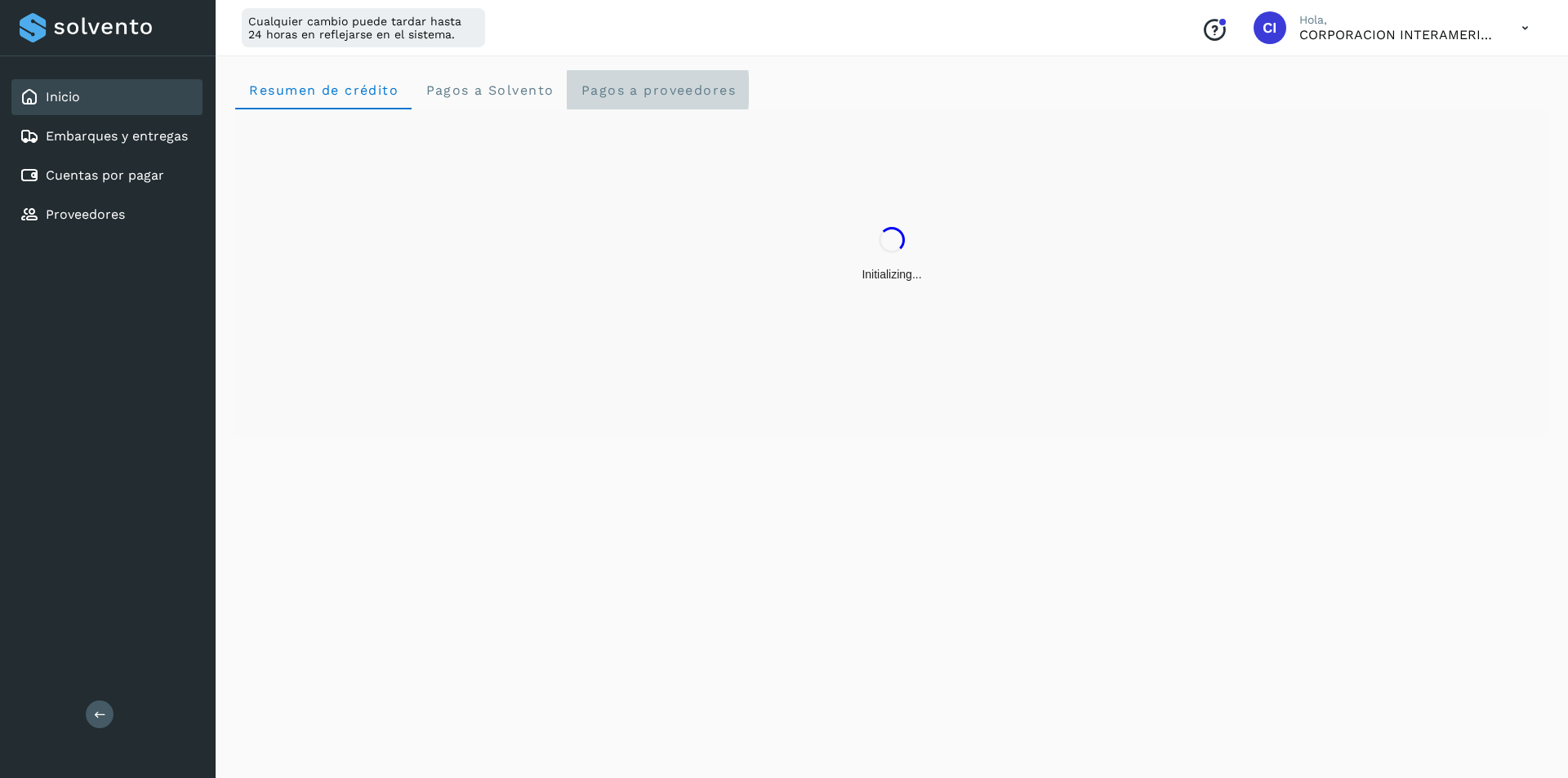 click on "Pagos a proveedores" 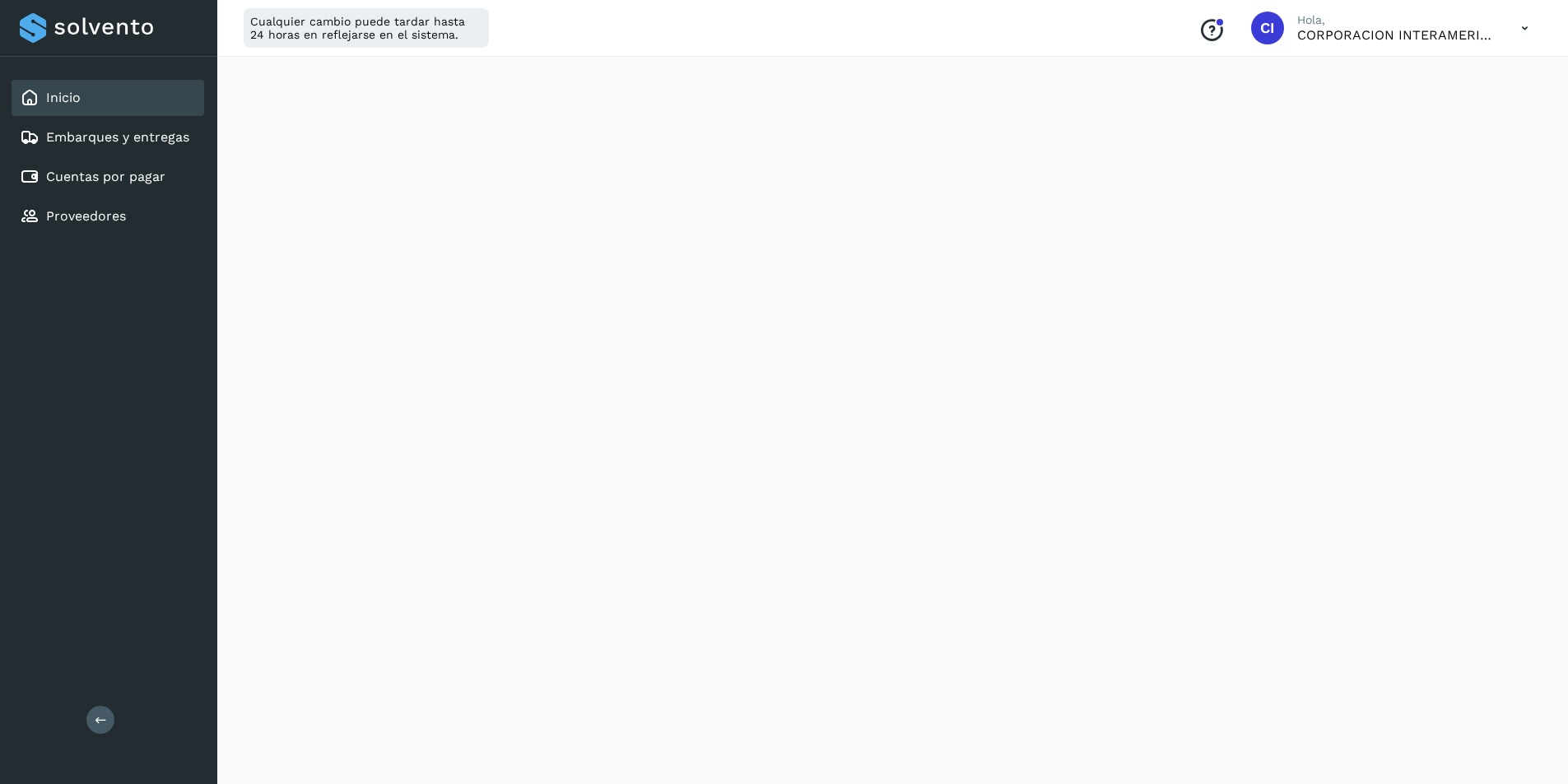 scroll, scrollTop: 0, scrollLeft: 0, axis: both 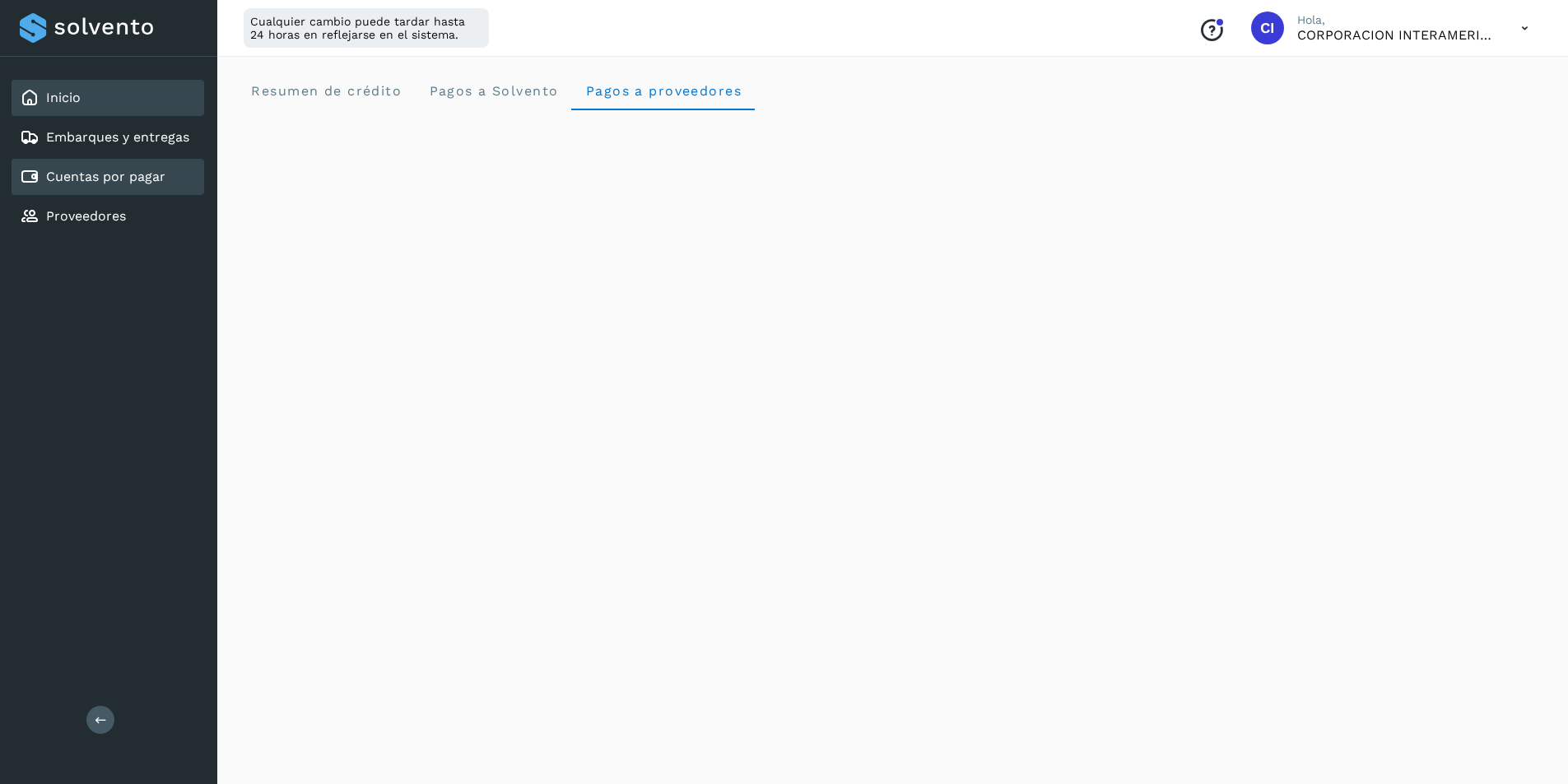 click on "Cuentas por pagar" 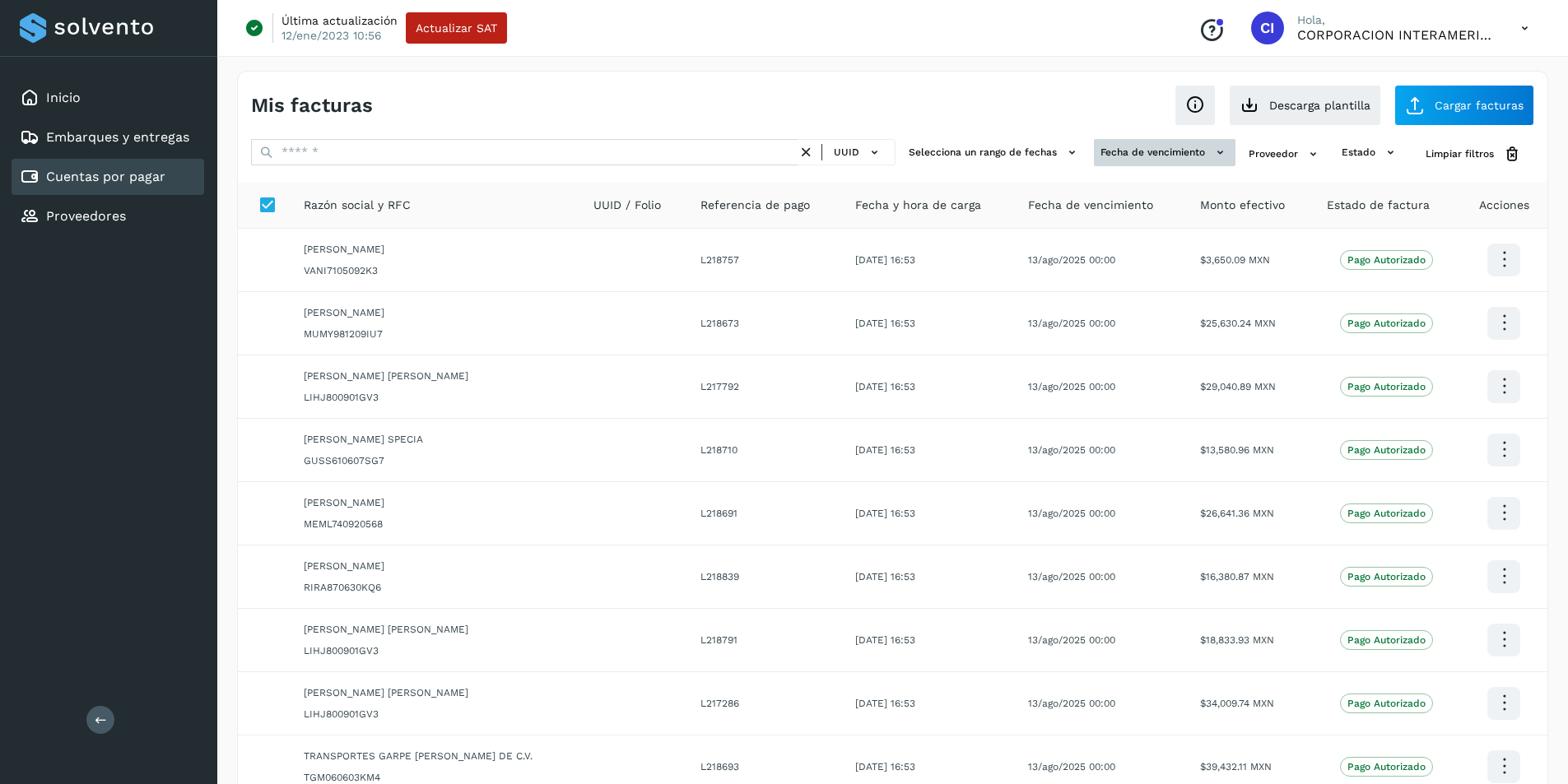 click on "Fecha de vencimiento" at bounding box center (1165, 152) 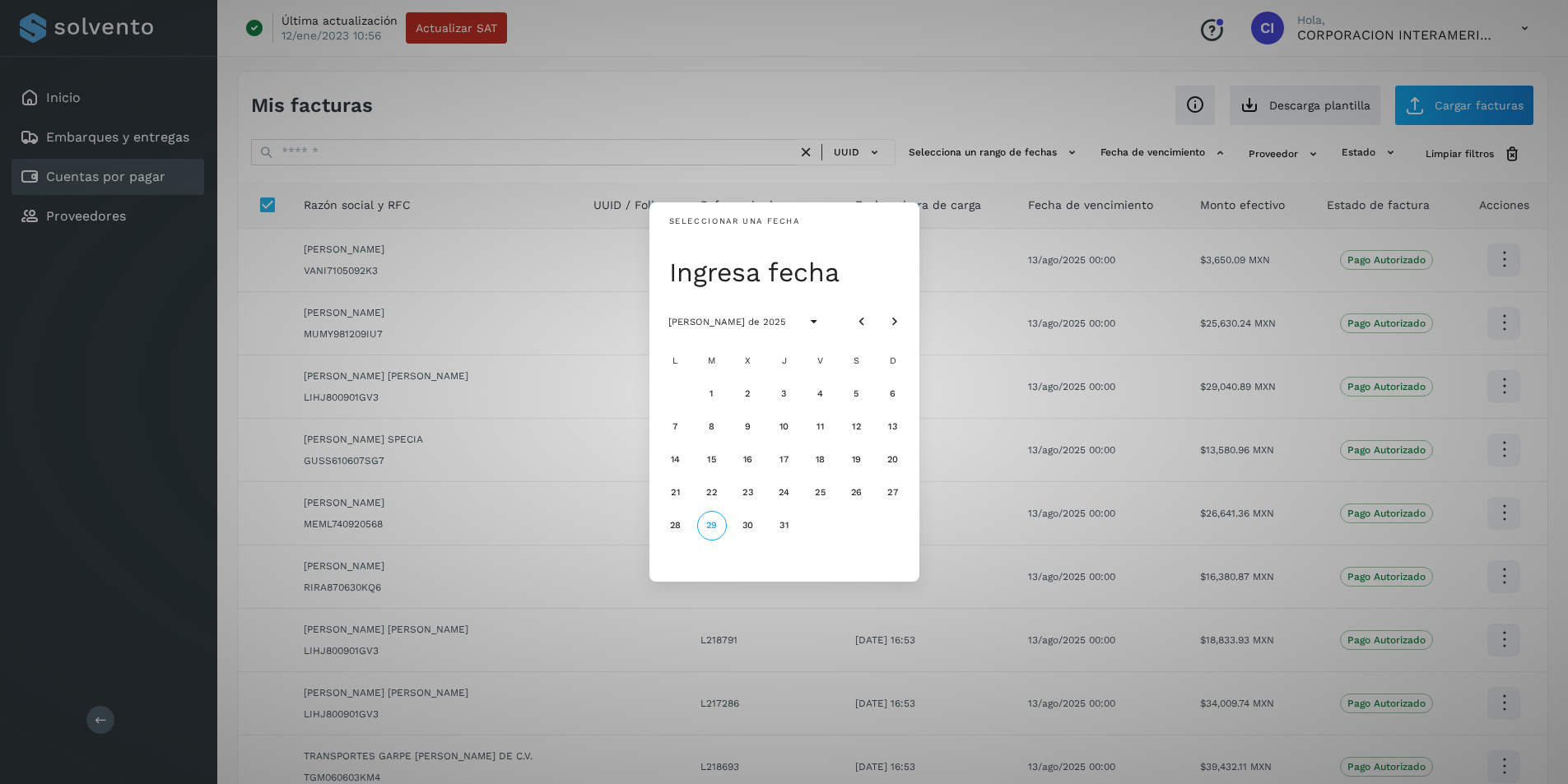 click on "Seleccionar una fecha Ingresa fecha julio de 2025 L M X J V S D 1 2 3 4 5 6 7 8 9 10 11 12 13 14 15 16 17 18 19 20 21 22 23 24 25 26 27 28 29 30 31" at bounding box center [784, 392] 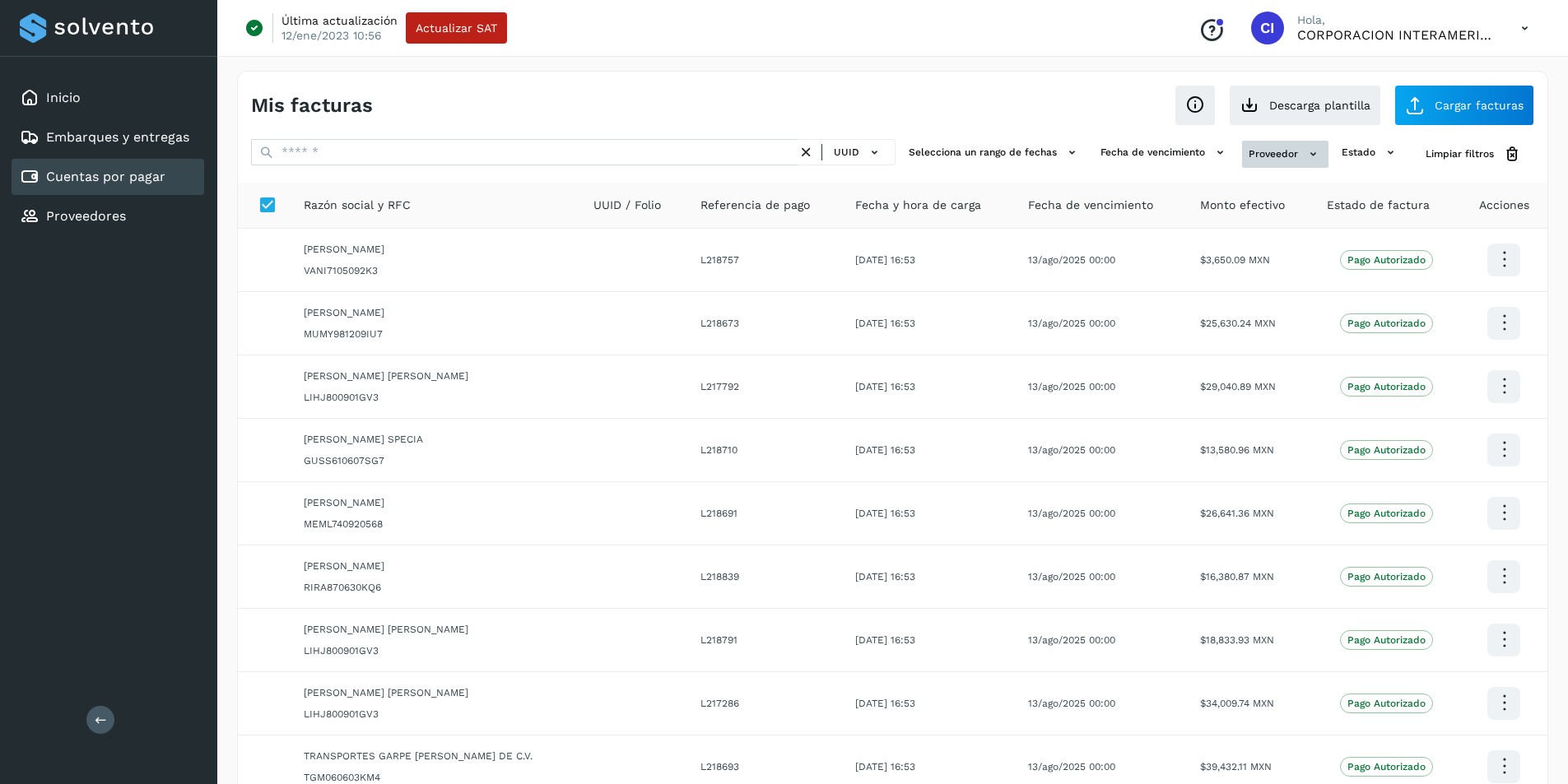 click on "Proveedor" at bounding box center [1285, 154] 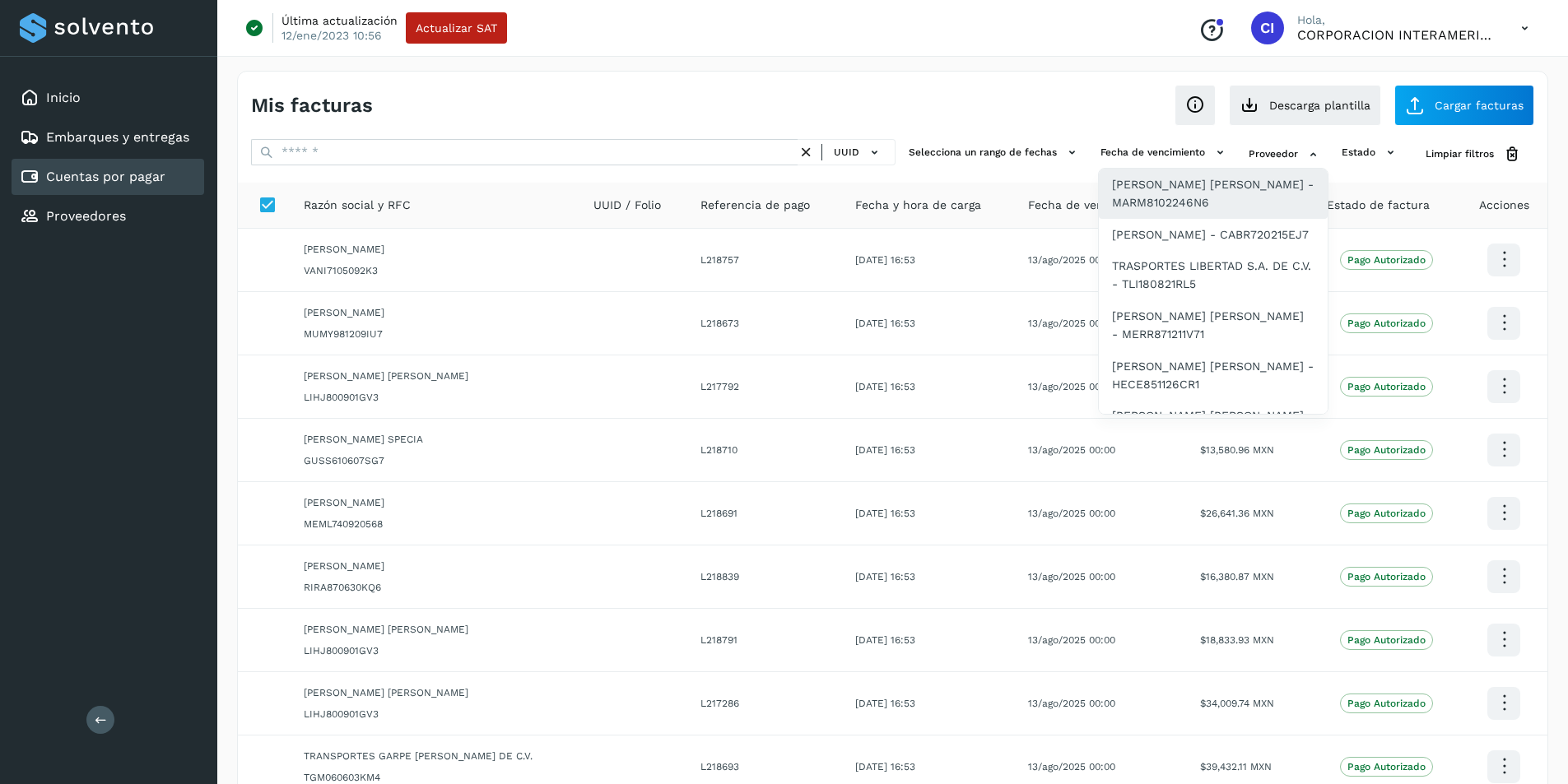 click on "MARCO ANTONIO MARTINEZ ROSAS - MARM8102246N6" 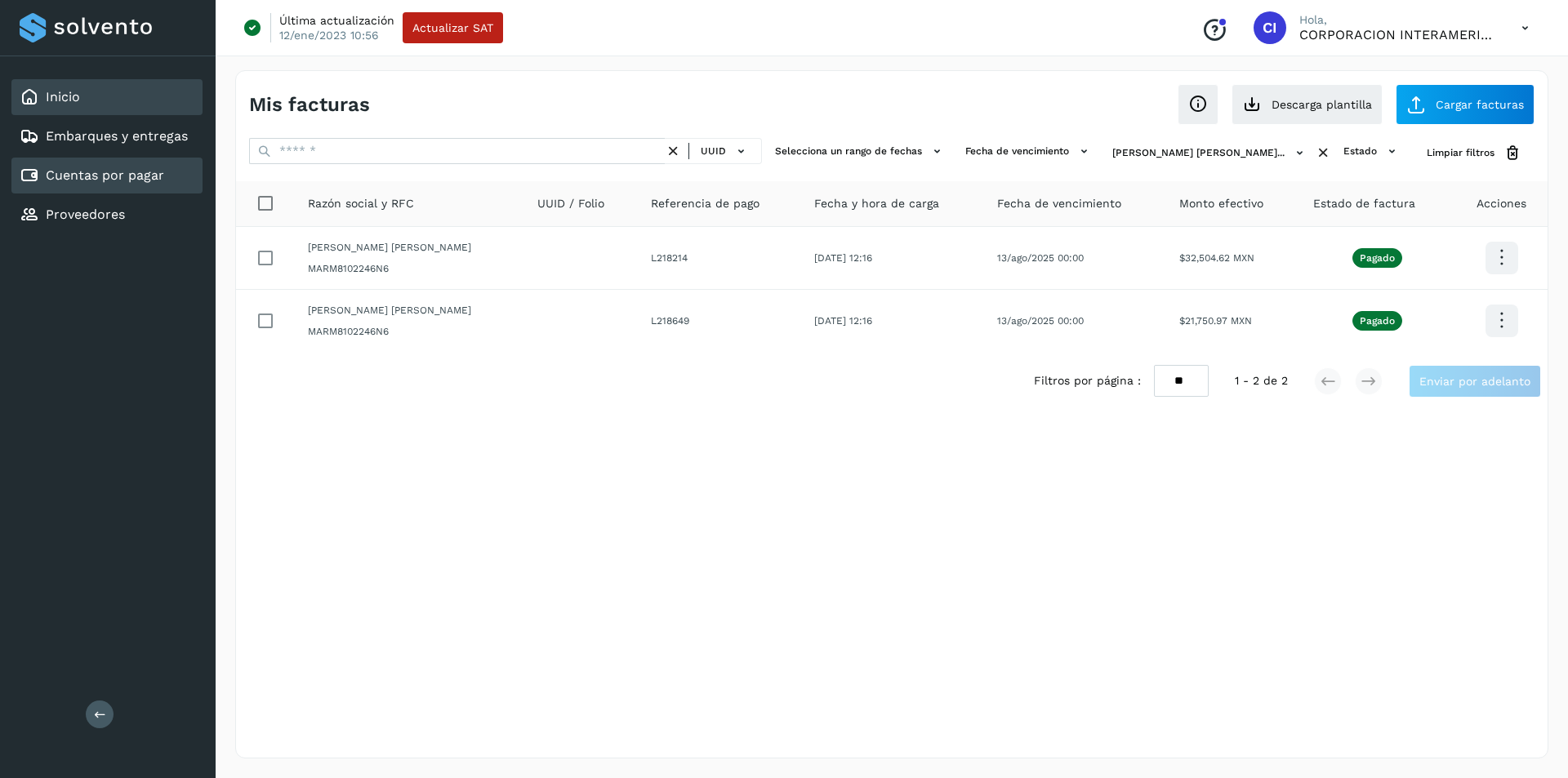 click on "Inicio" 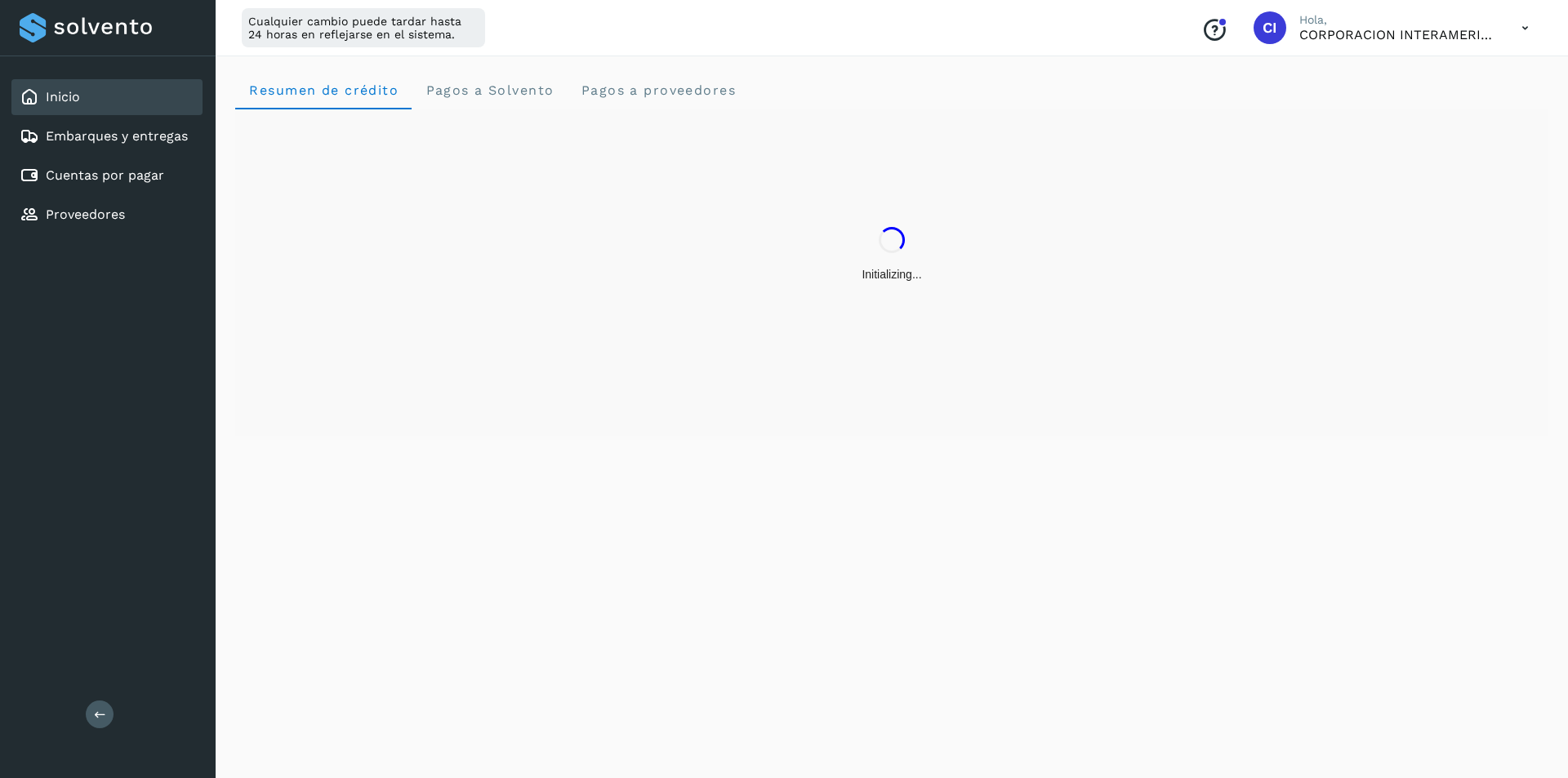 click on "Pagos a proveedores" 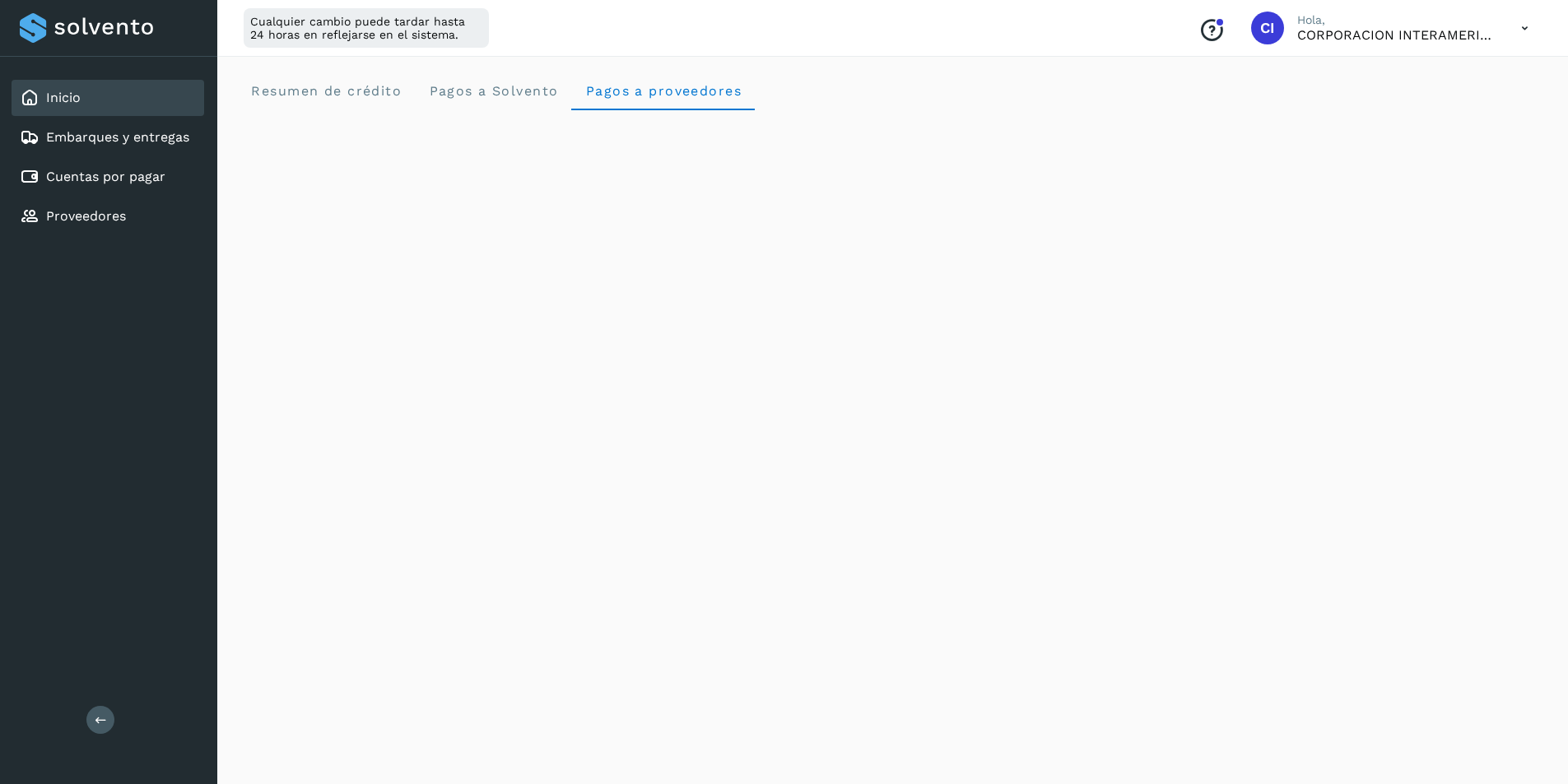 scroll, scrollTop: 1, scrollLeft: 0, axis: vertical 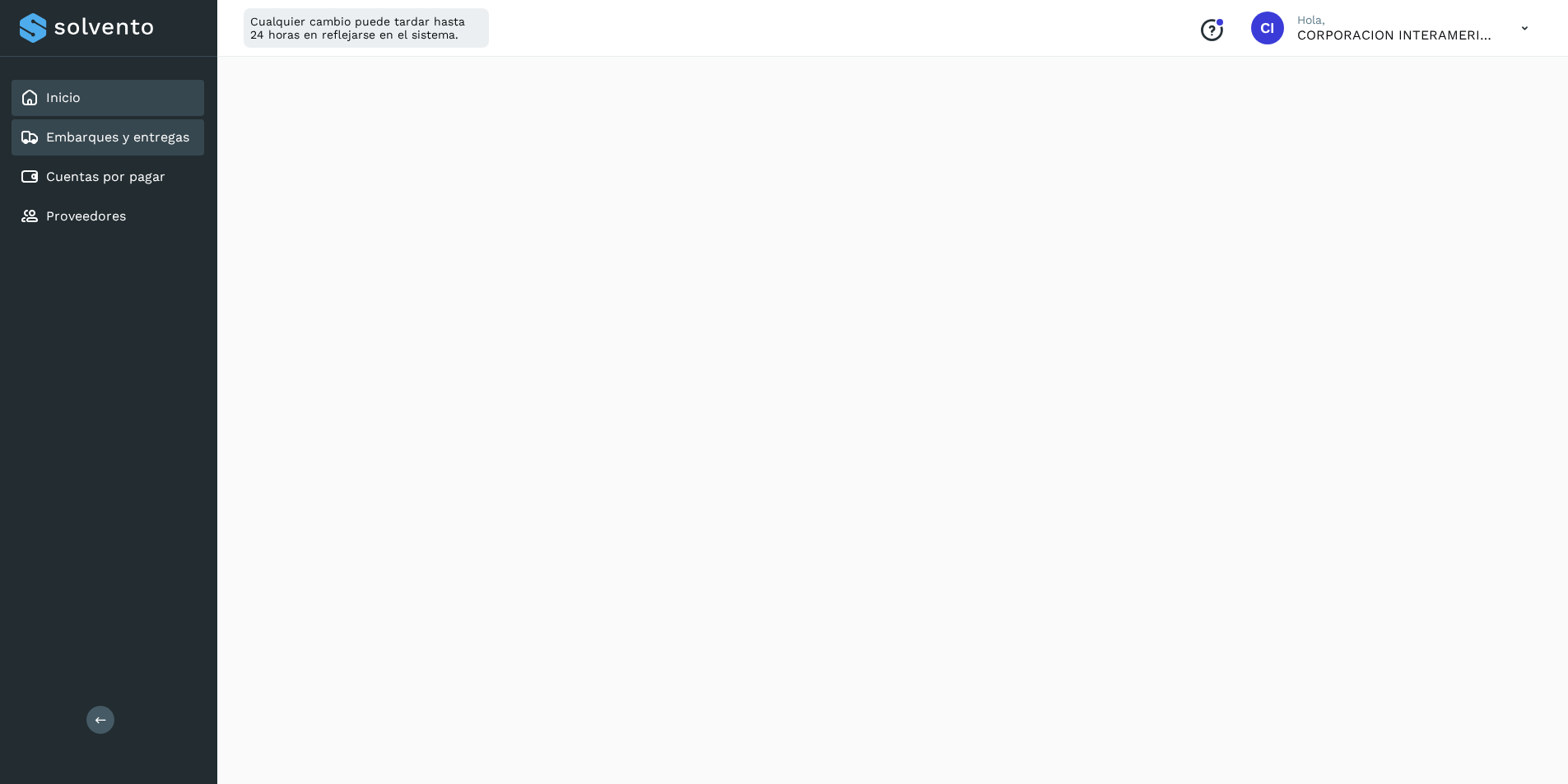 click on "Embarques y entregas" 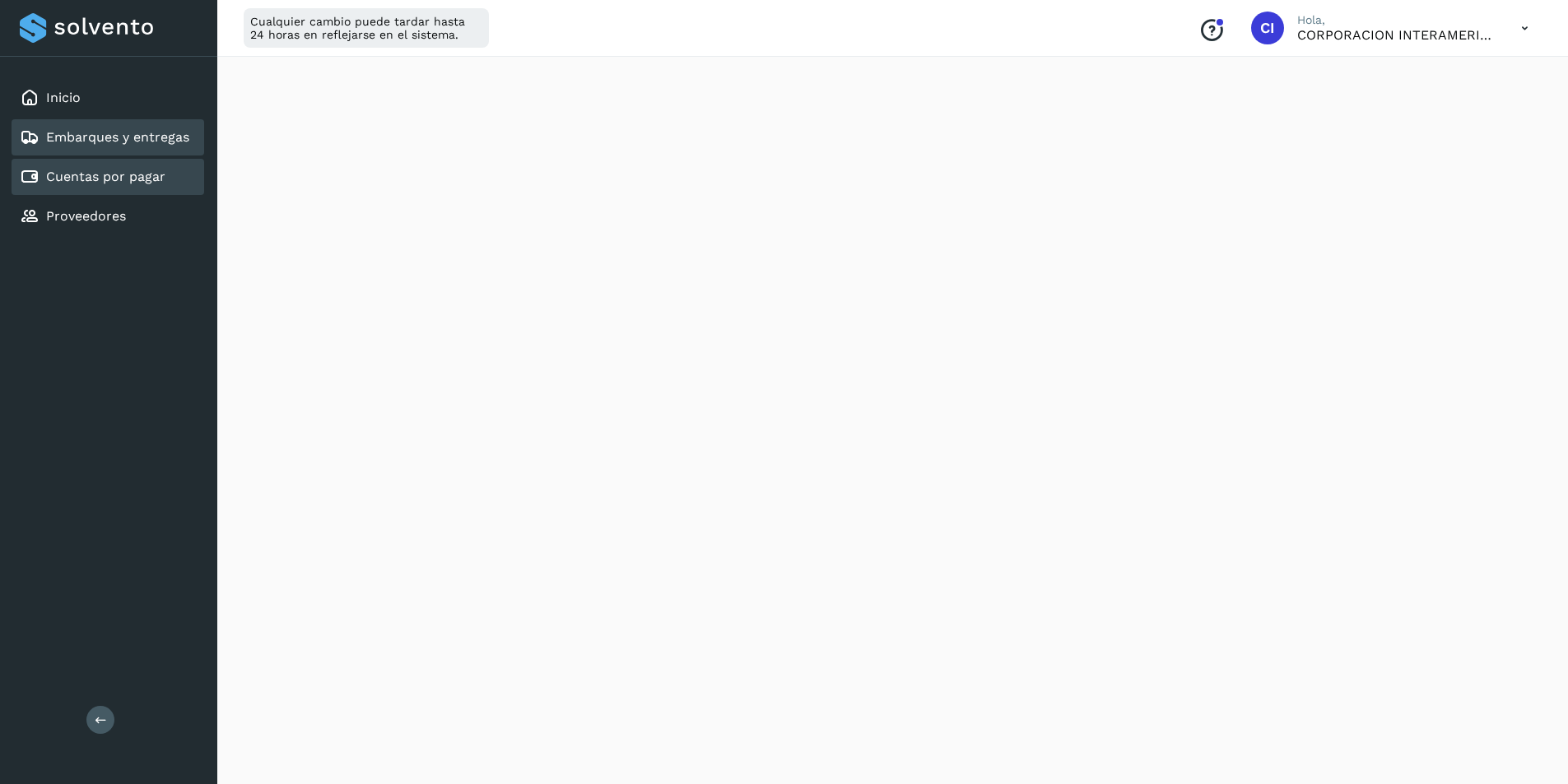 scroll, scrollTop: 0, scrollLeft: 0, axis: both 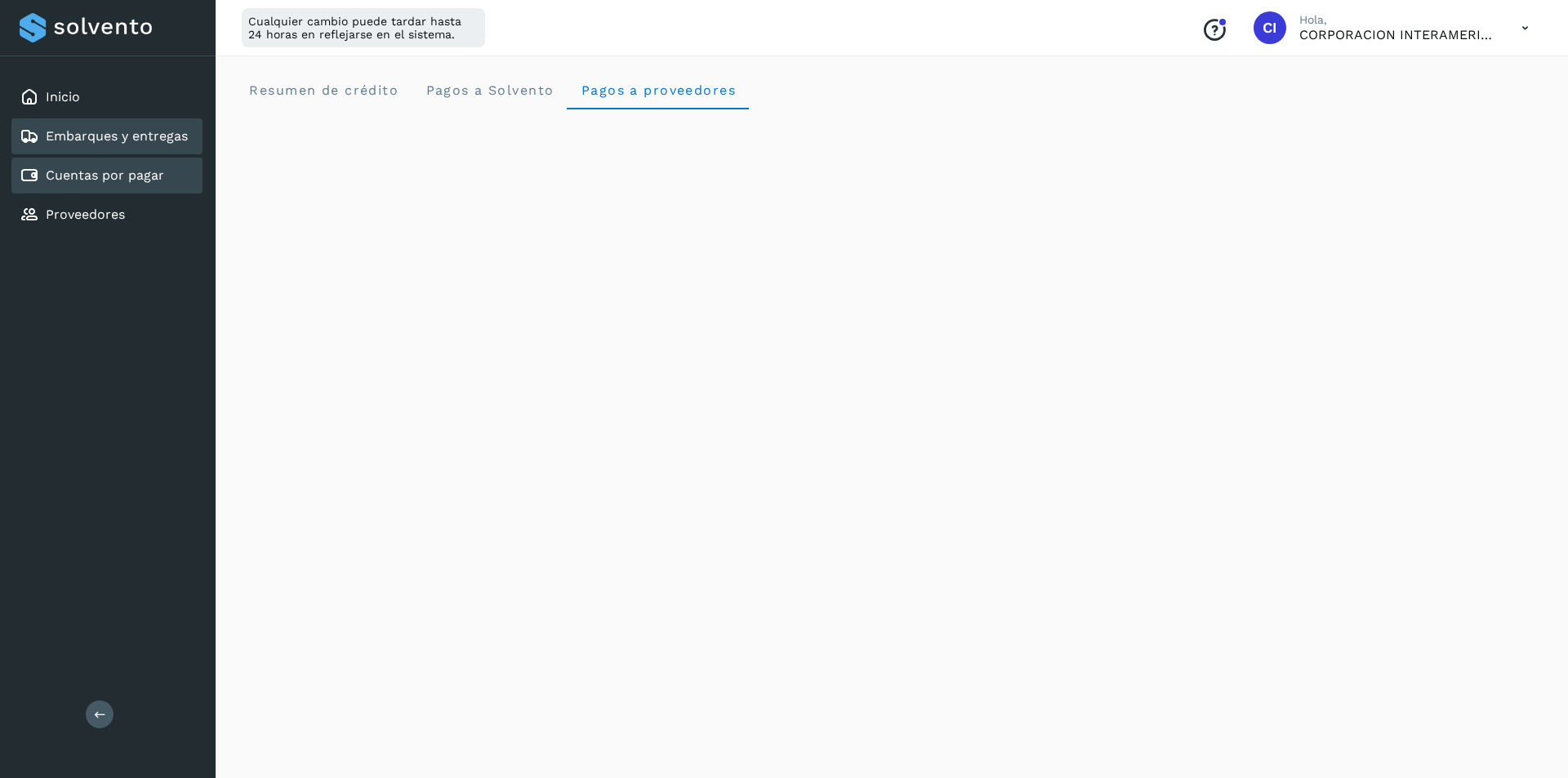 click on "Cuentas por pagar" 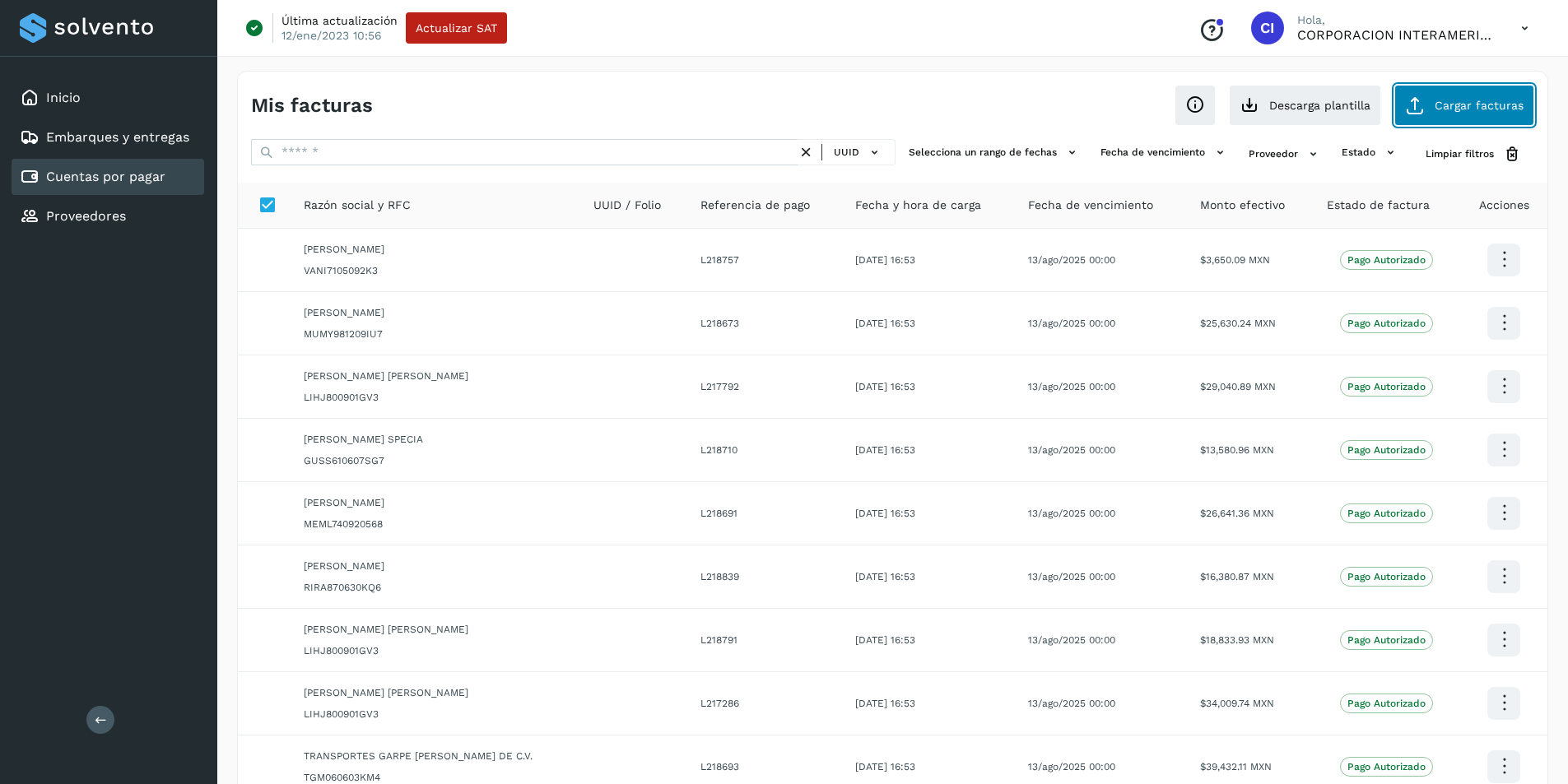 click on "Cargar facturas" 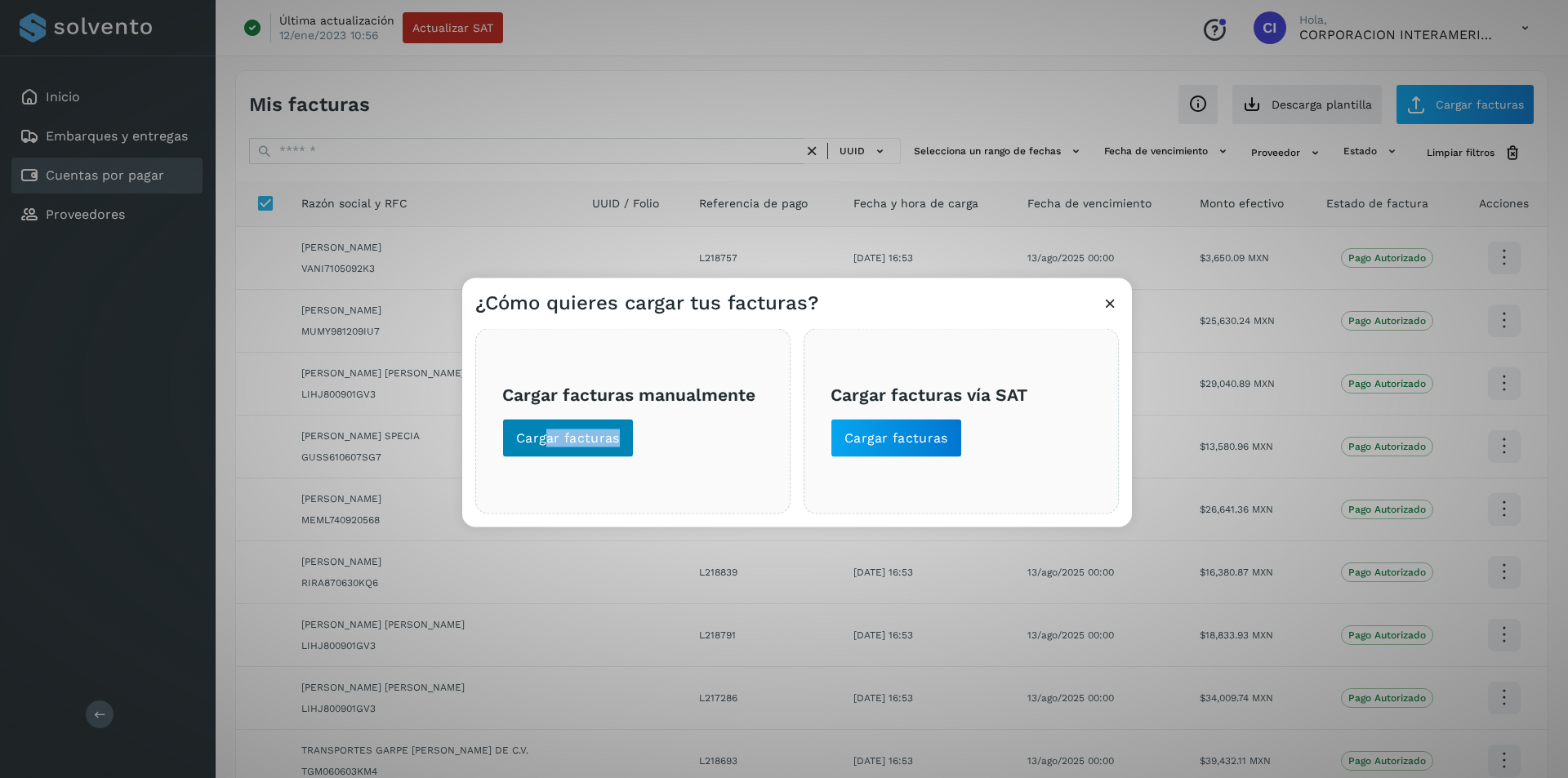 drag, startPoint x: 537, startPoint y: 459, endPoint x: 546, endPoint y: 431, distance: 29.41088 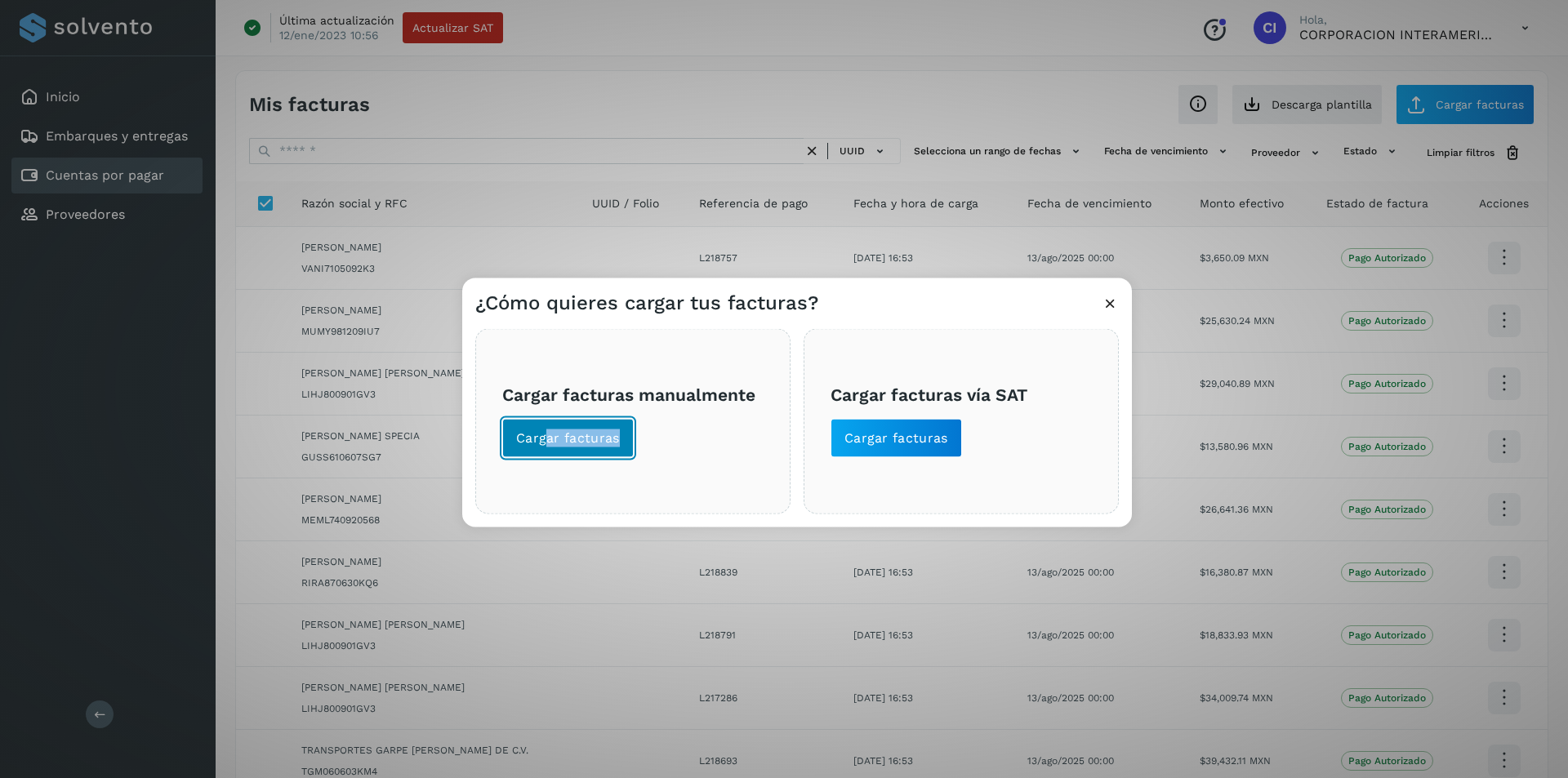click on "Cargar facturas" 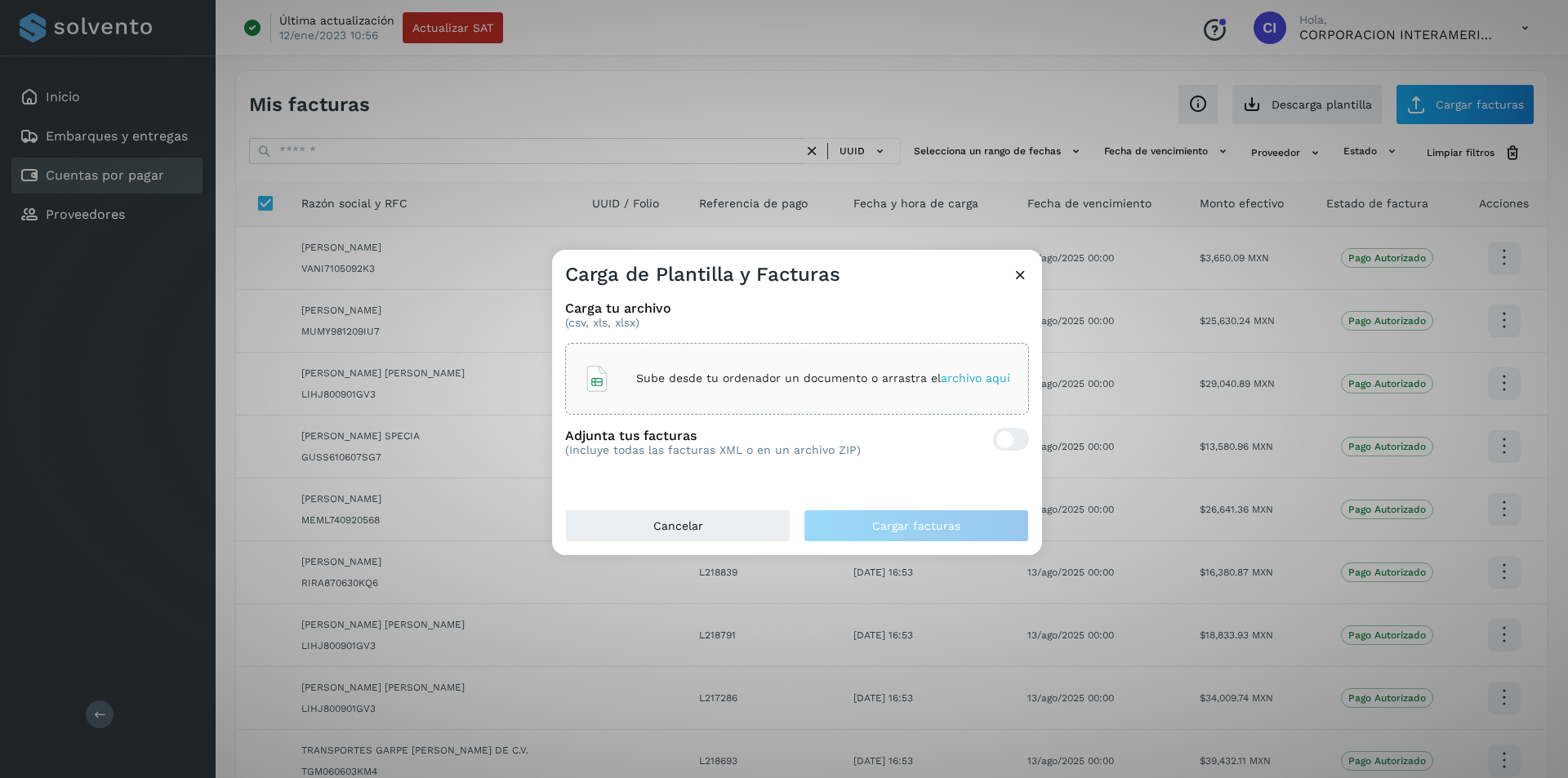 click on "Sube desde tu ordenador un documento o arrastra el  archivo aquí" at bounding box center (797, 379) 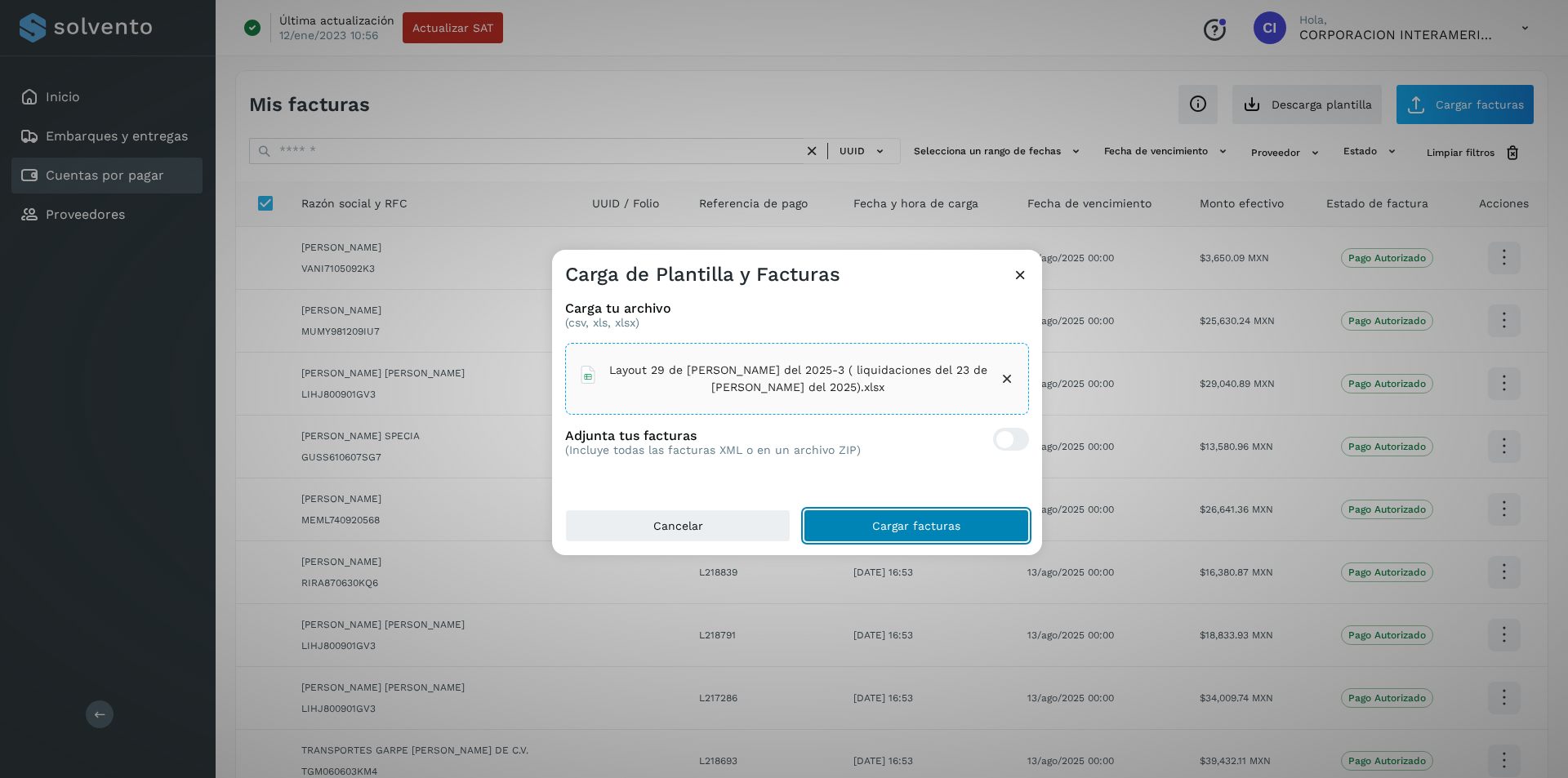 click on "Cargar facturas" 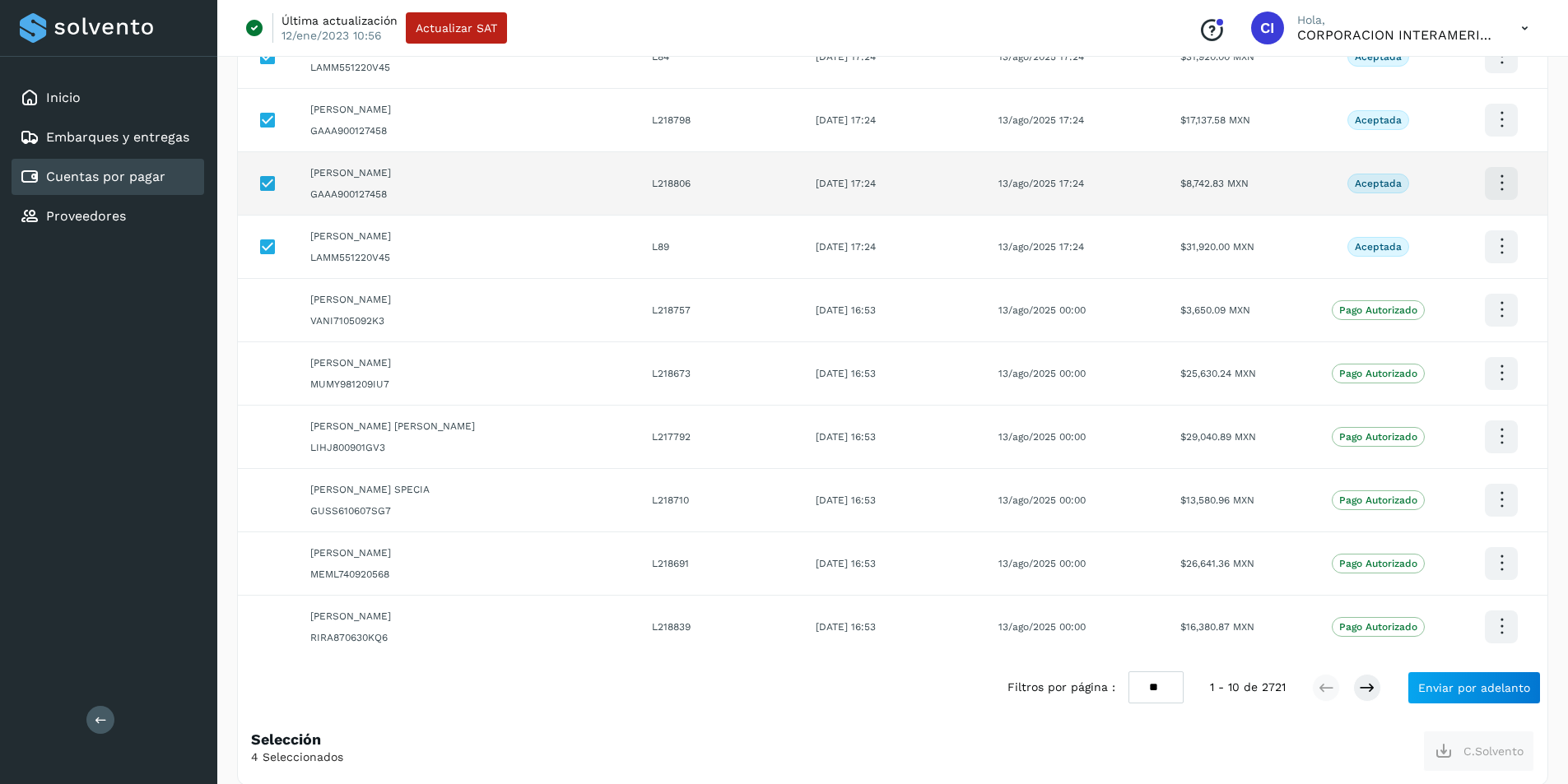 scroll, scrollTop: 225, scrollLeft: 0, axis: vertical 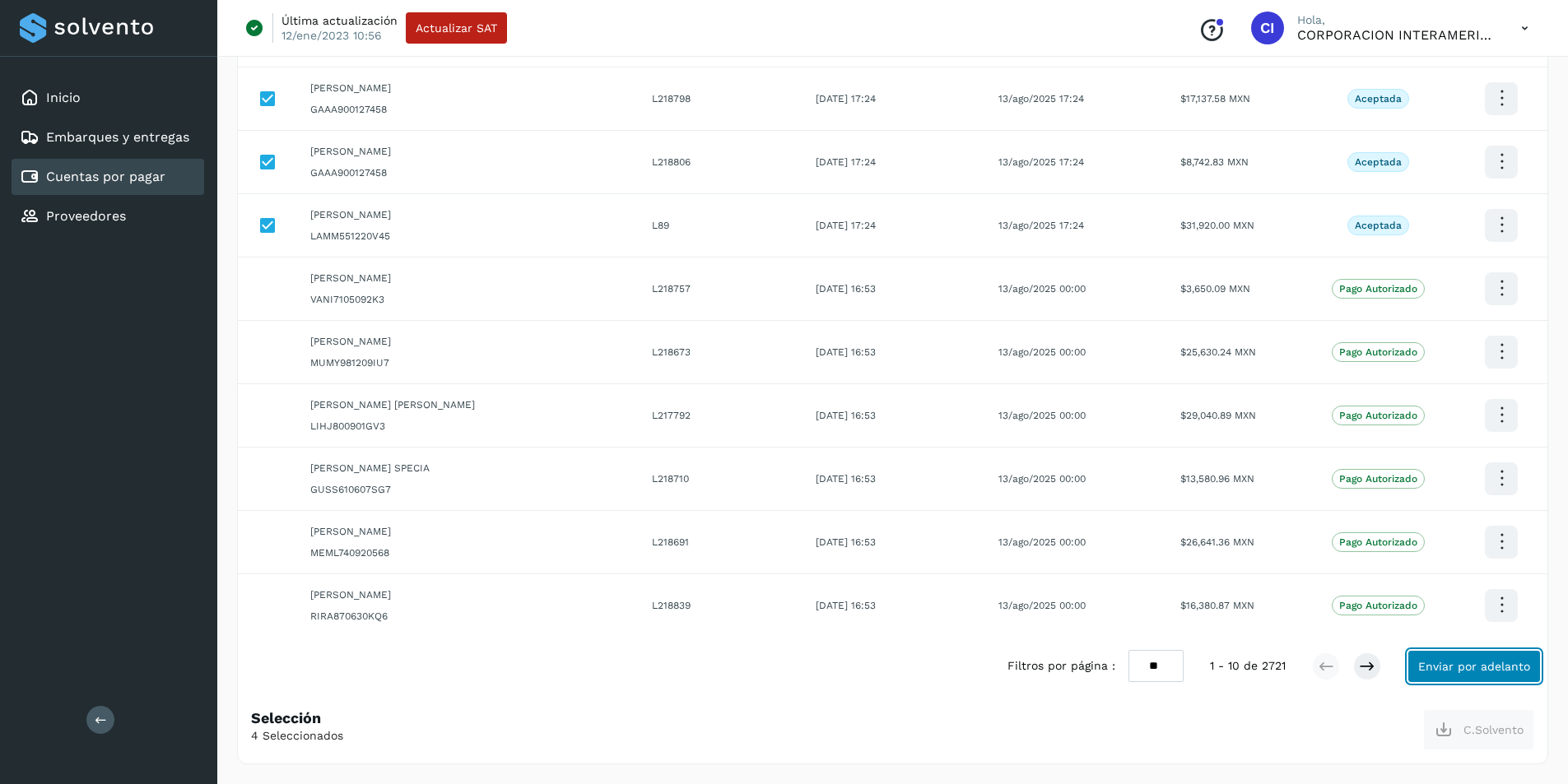click on "Enviar por adelanto" 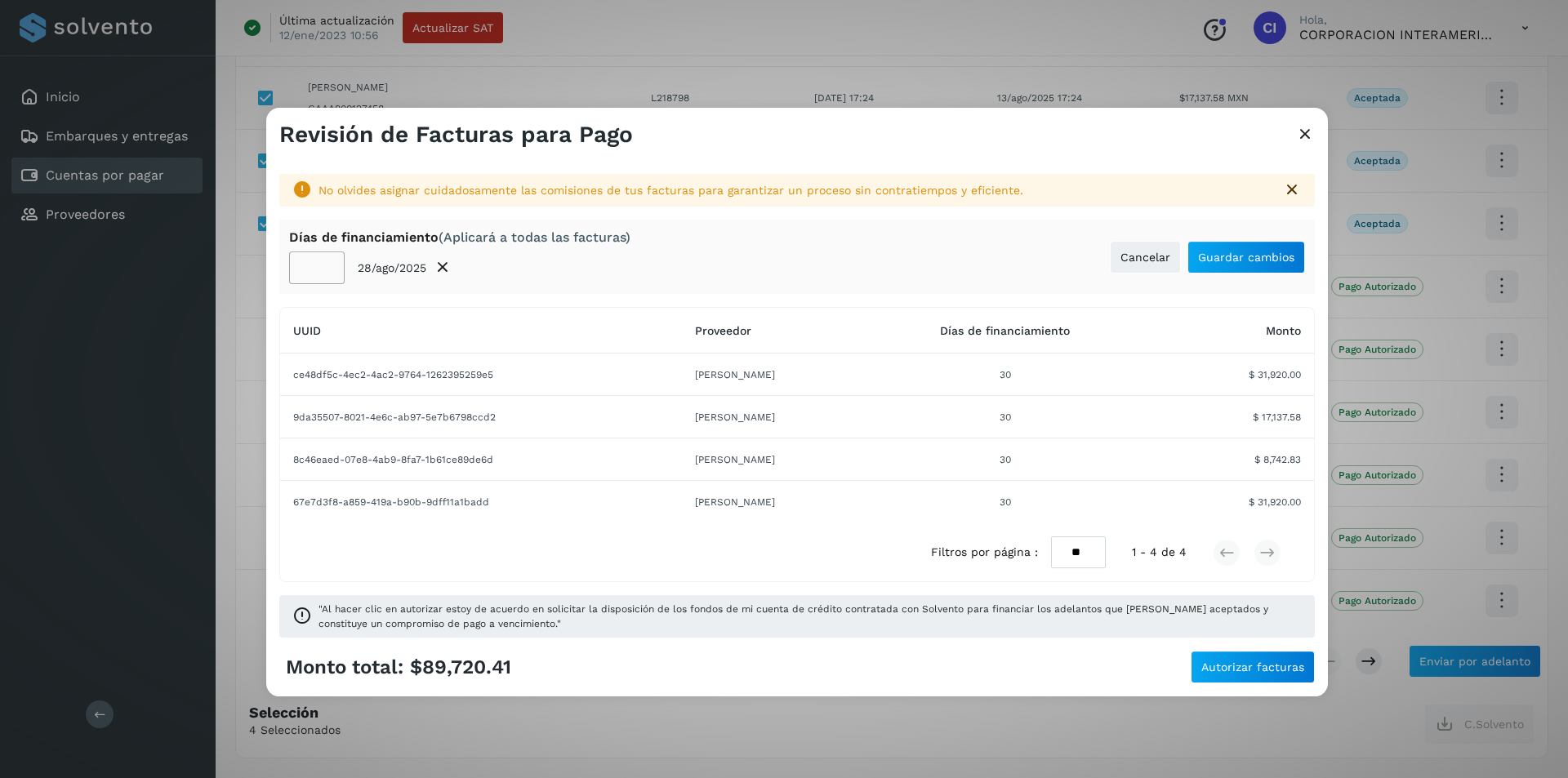 click on "**" 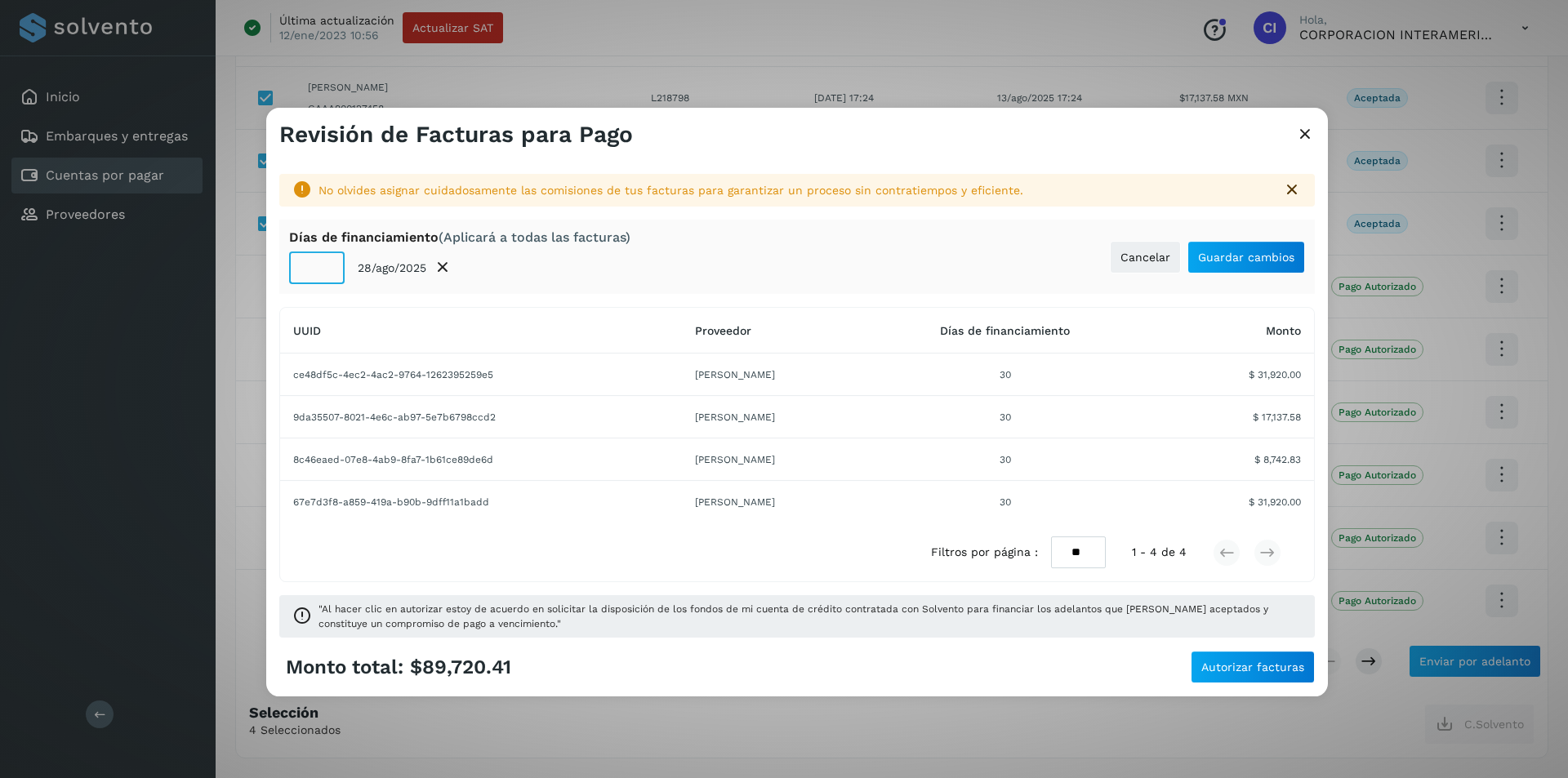 click on "**" 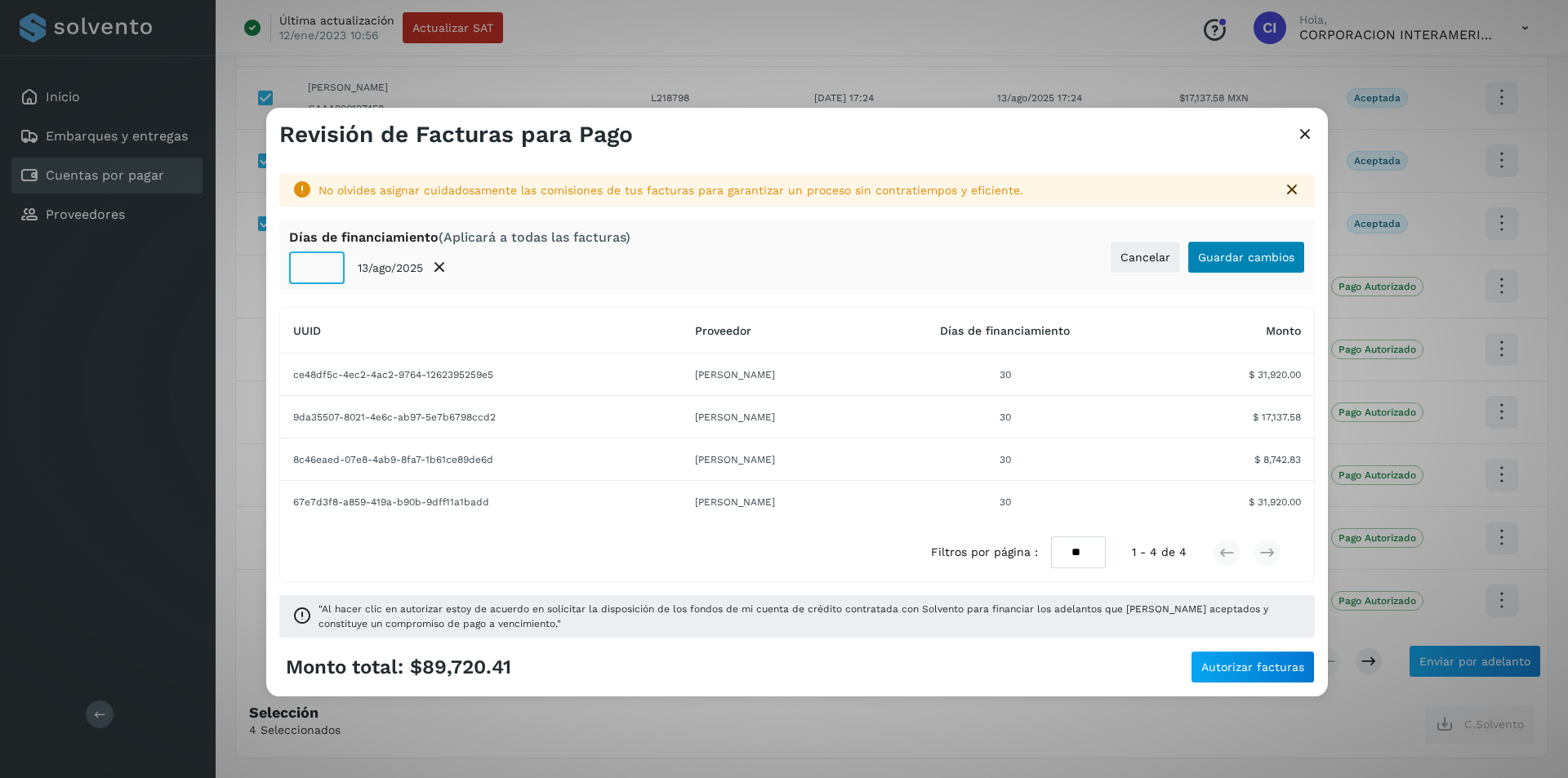 type on "**" 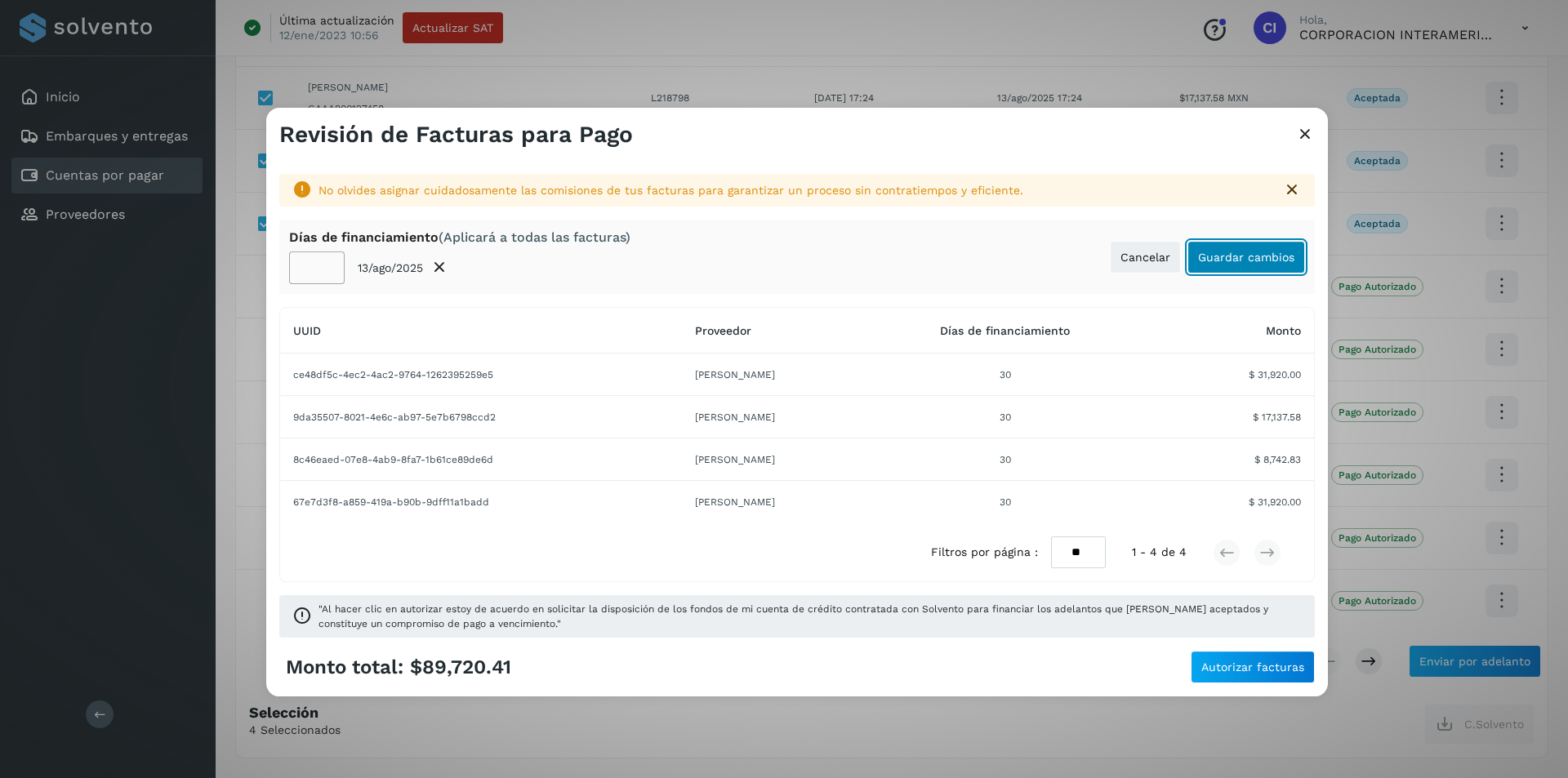 click on "Guardar cambios" at bounding box center (1246, 257) 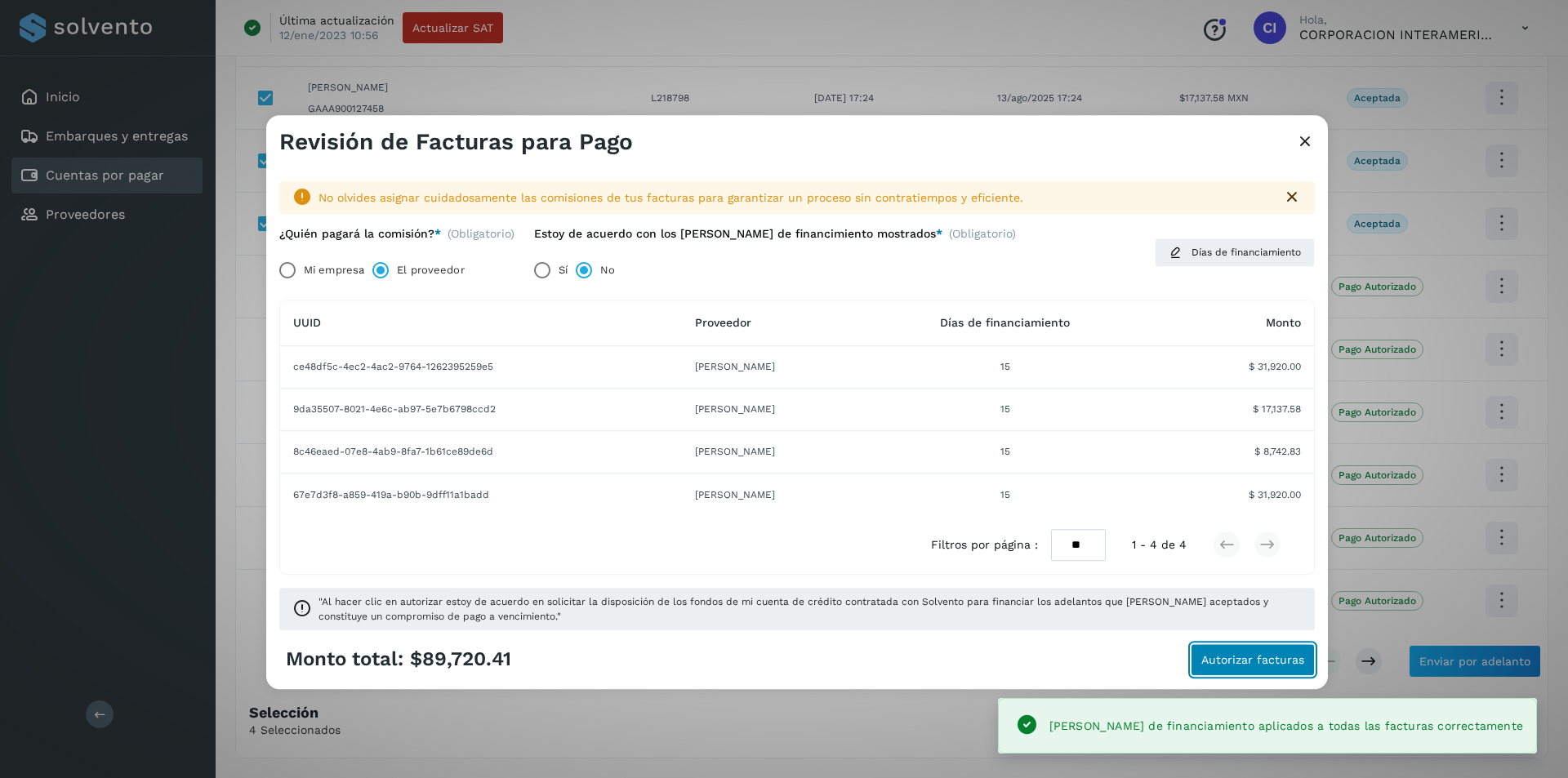 click on "Autorizar facturas" at bounding box center [1253, 660] 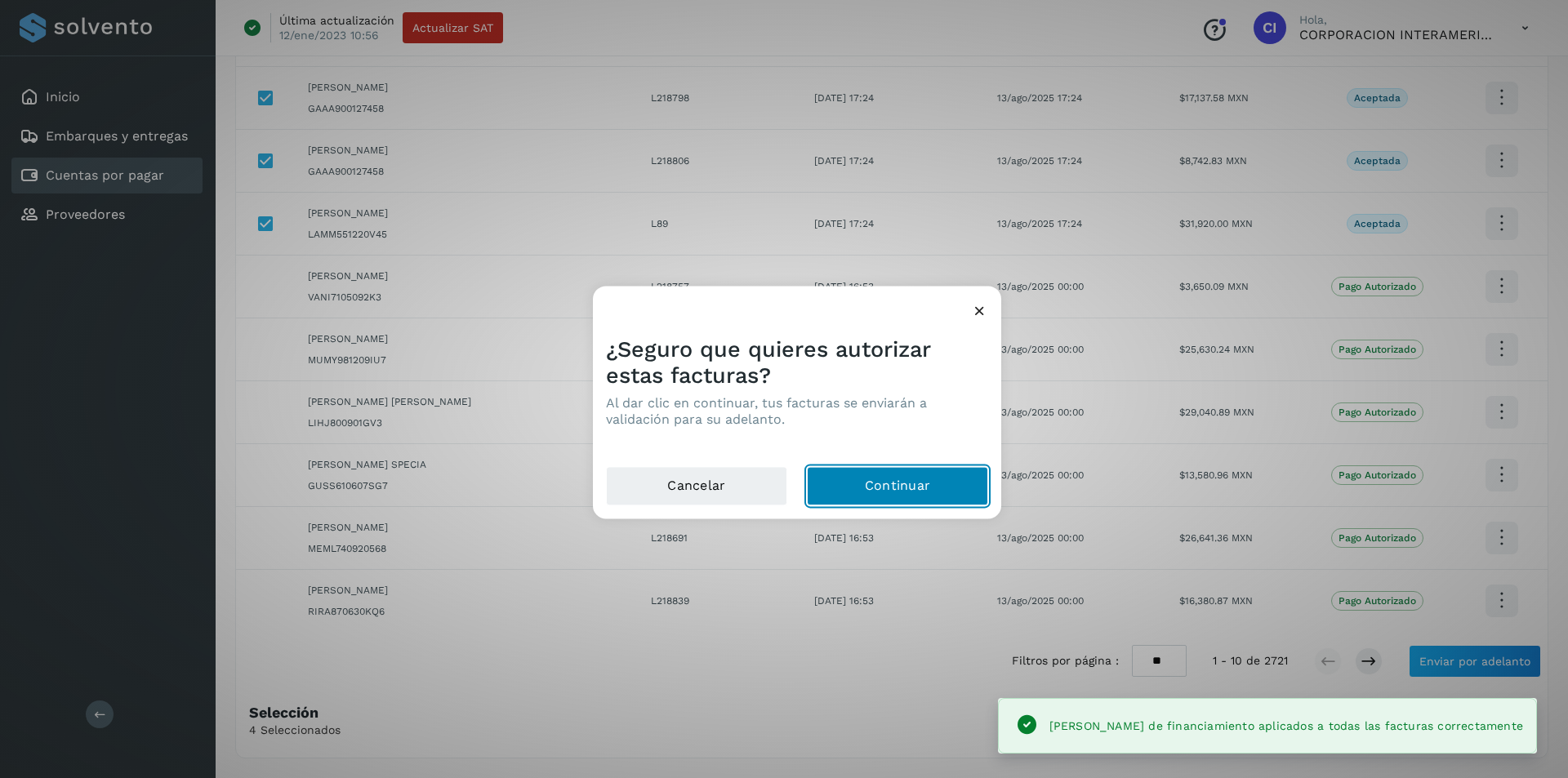 click on "Continuar" 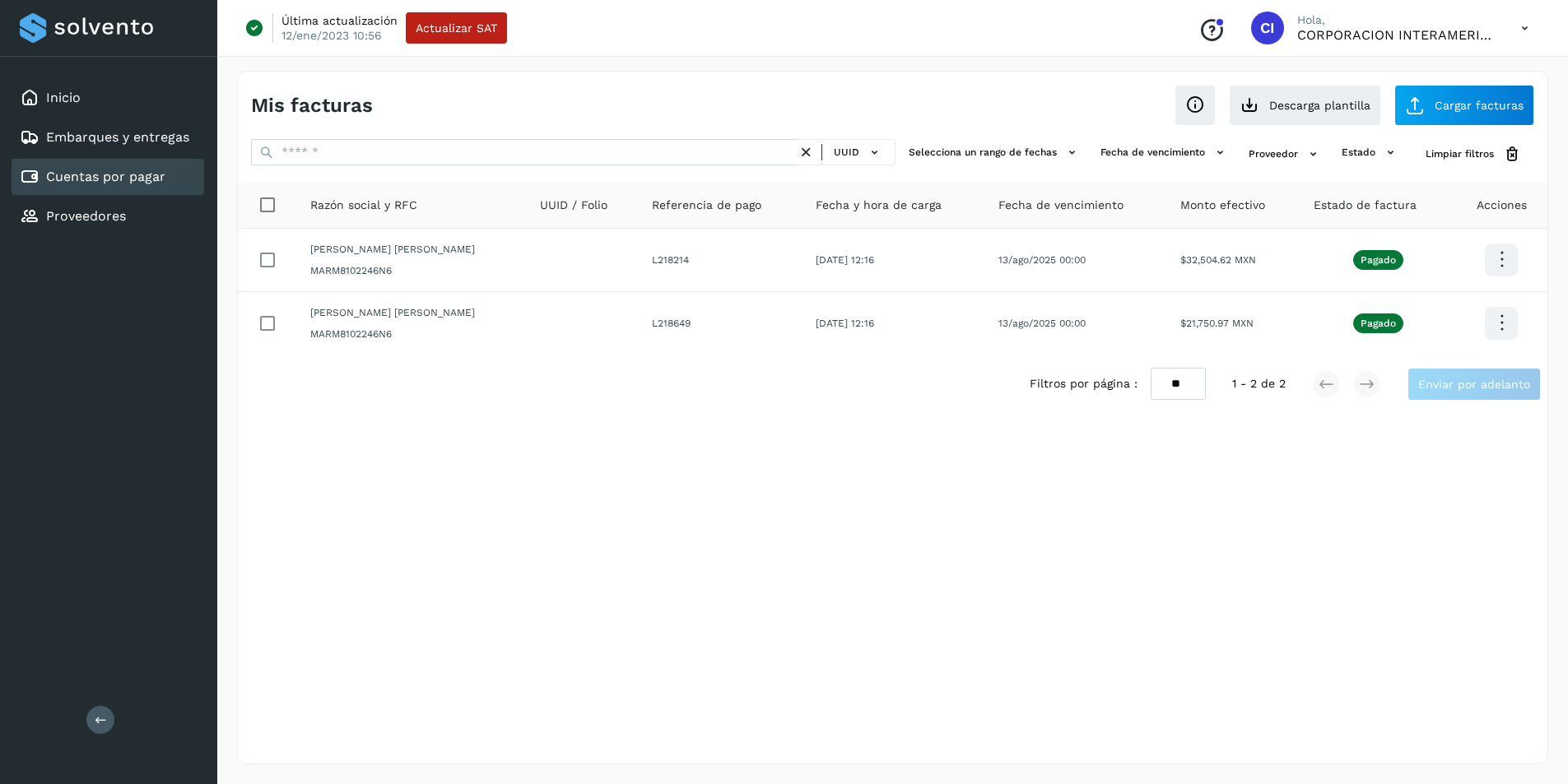 scroll, scrollTop: 0, scrollLeft: 0, axis: both 